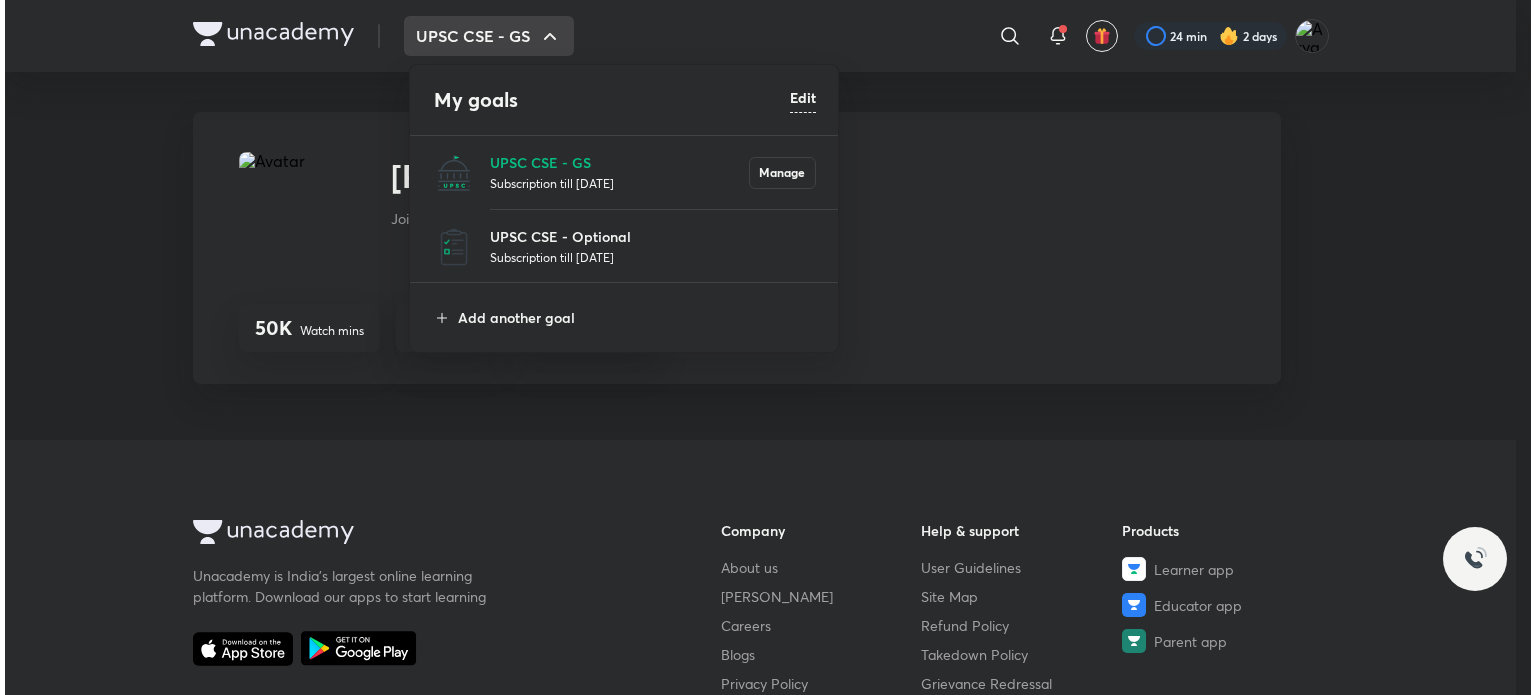 scroll, scrollTop: 0, scrollLeft: 0, axis: both 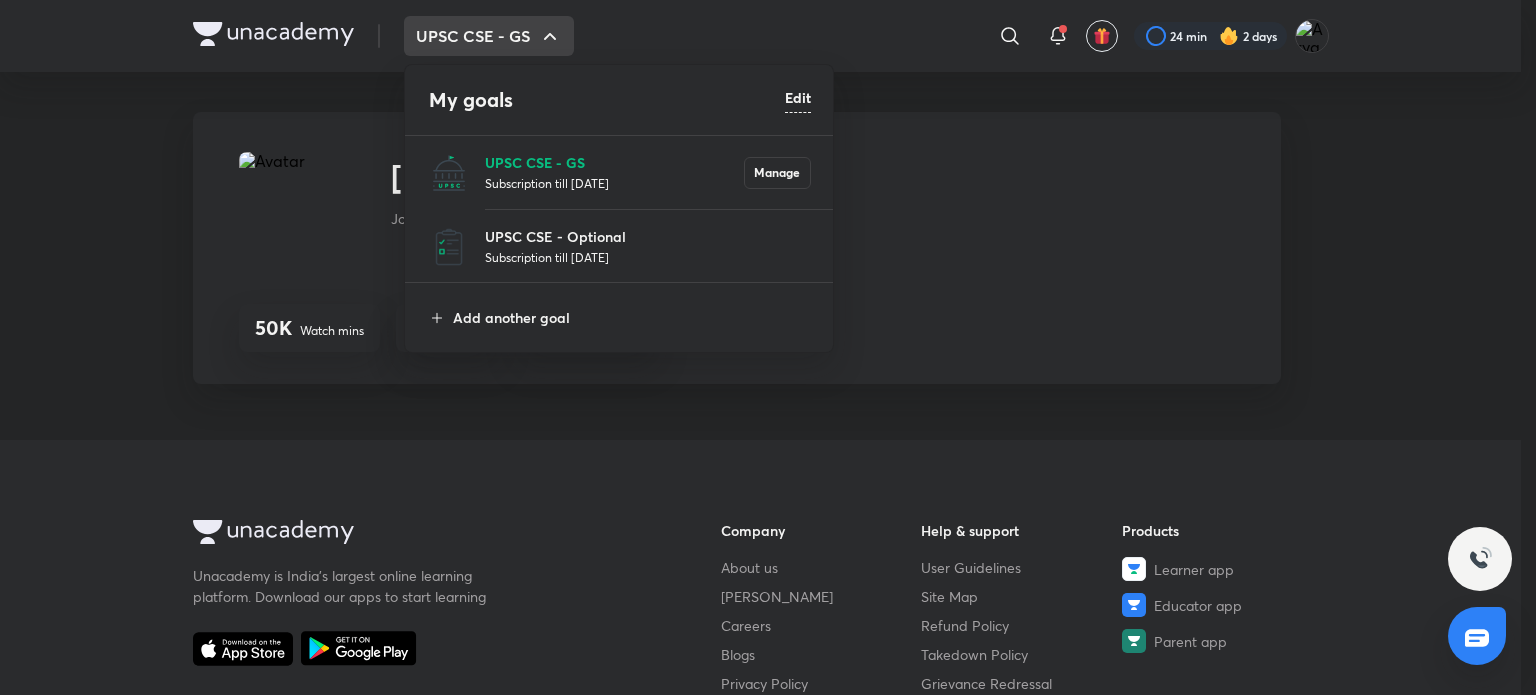 click on "UPSC CSE - GS" at bounding box center [614, 162] 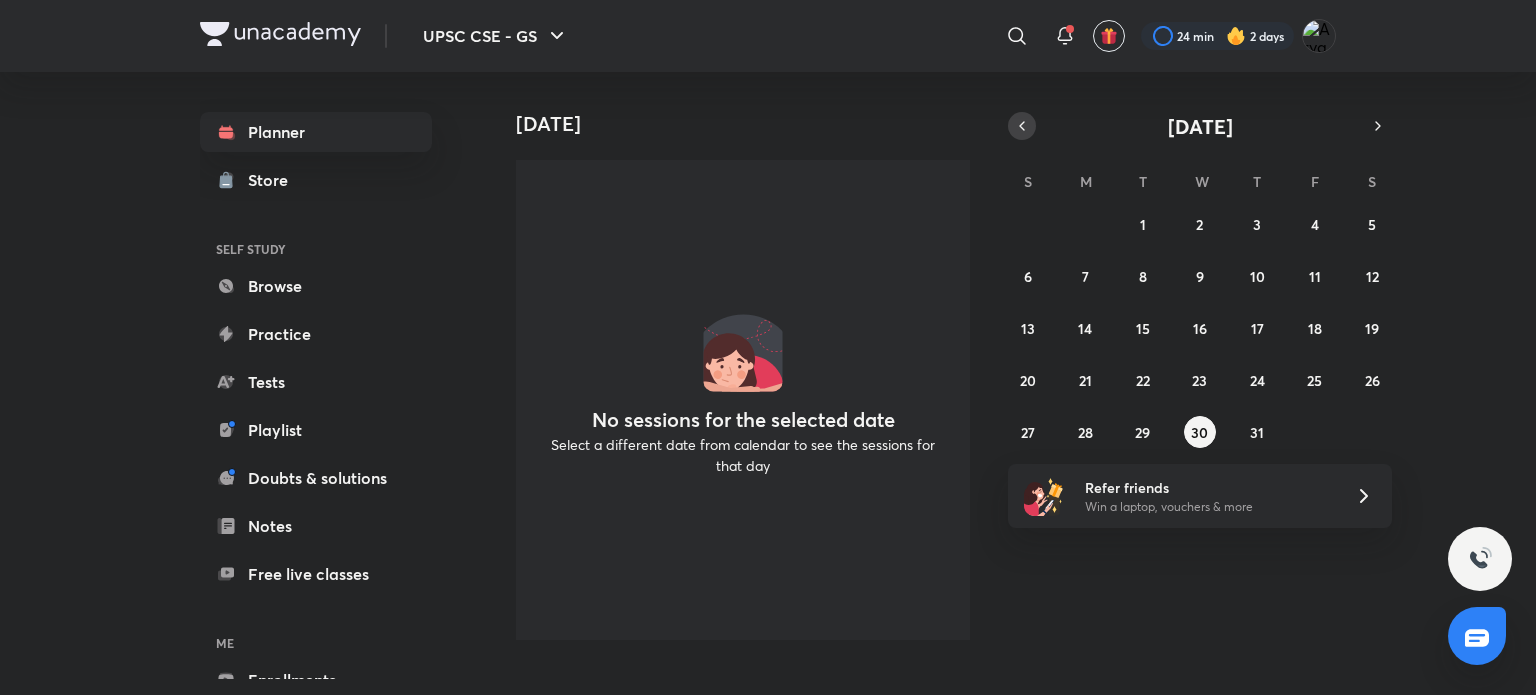 click 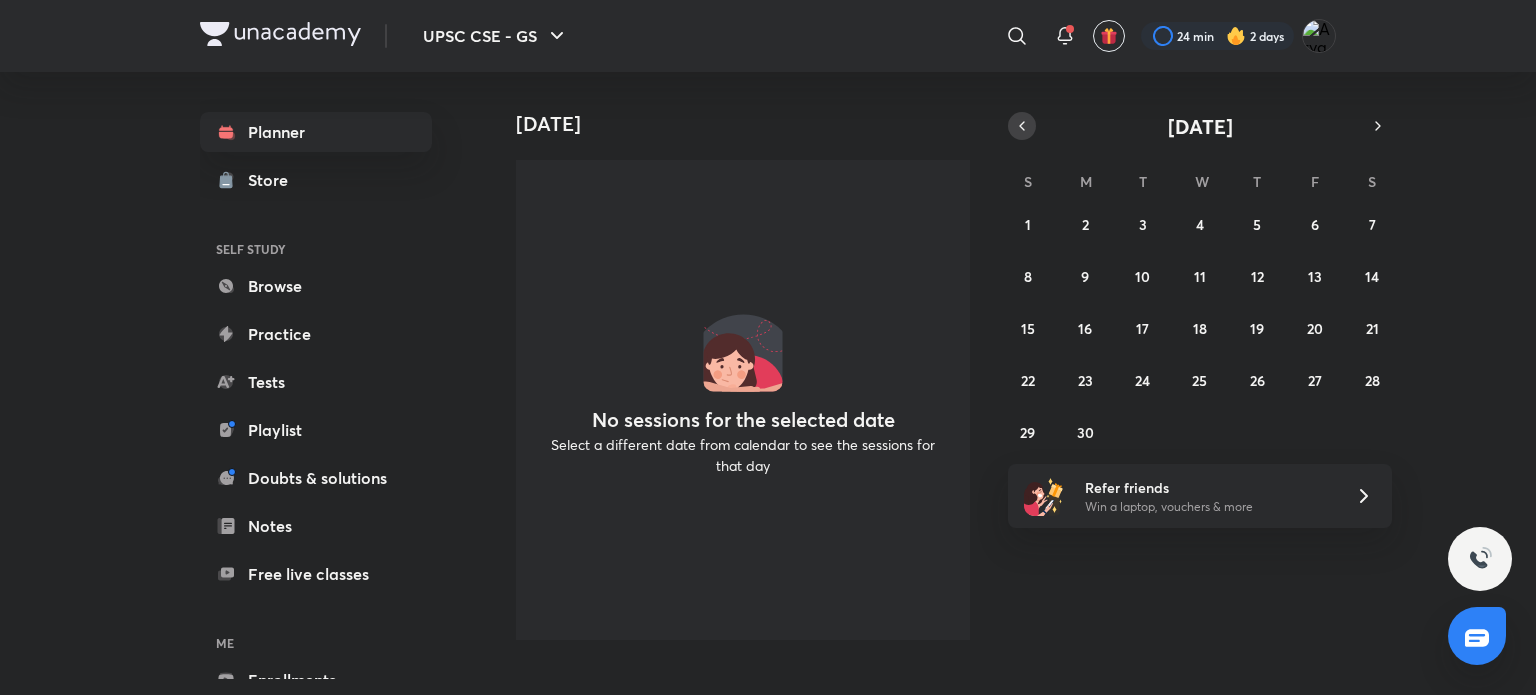 click 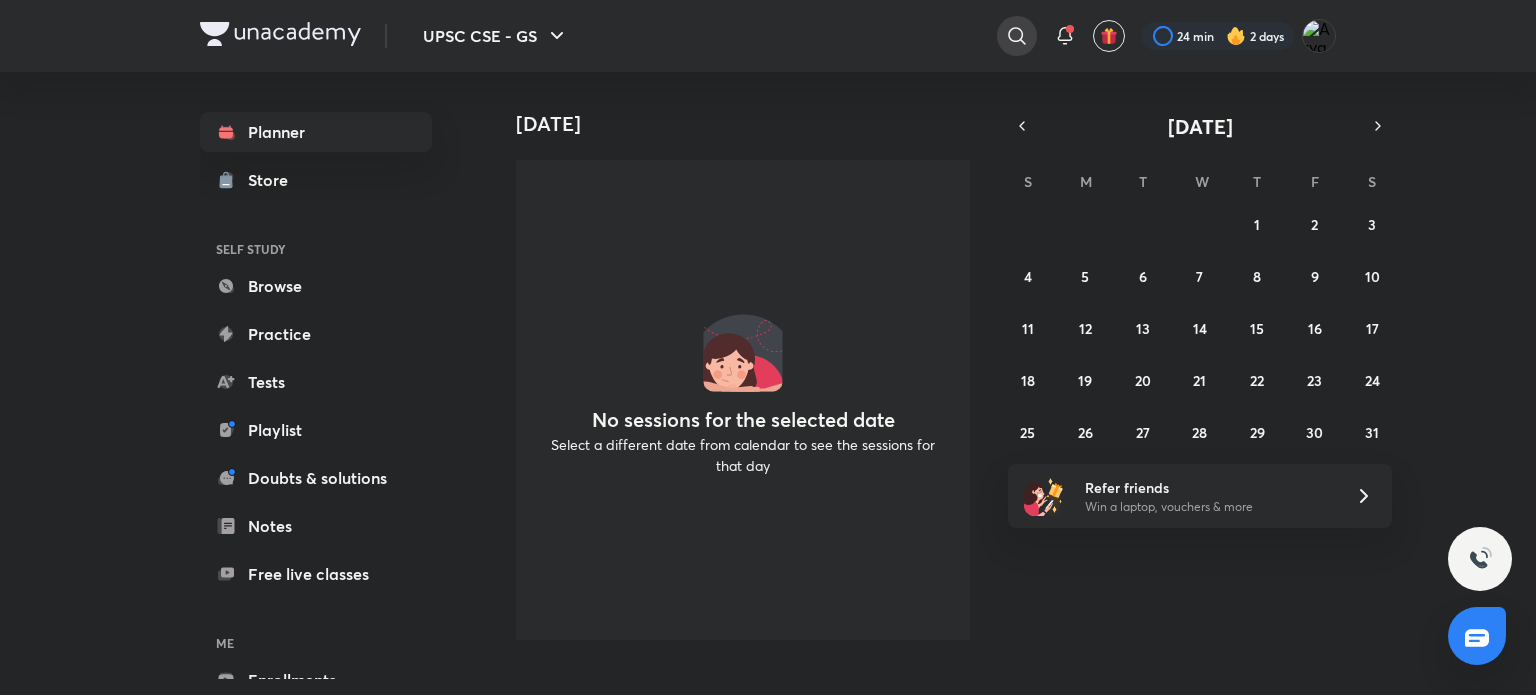click at bounding box center (1017, 36) 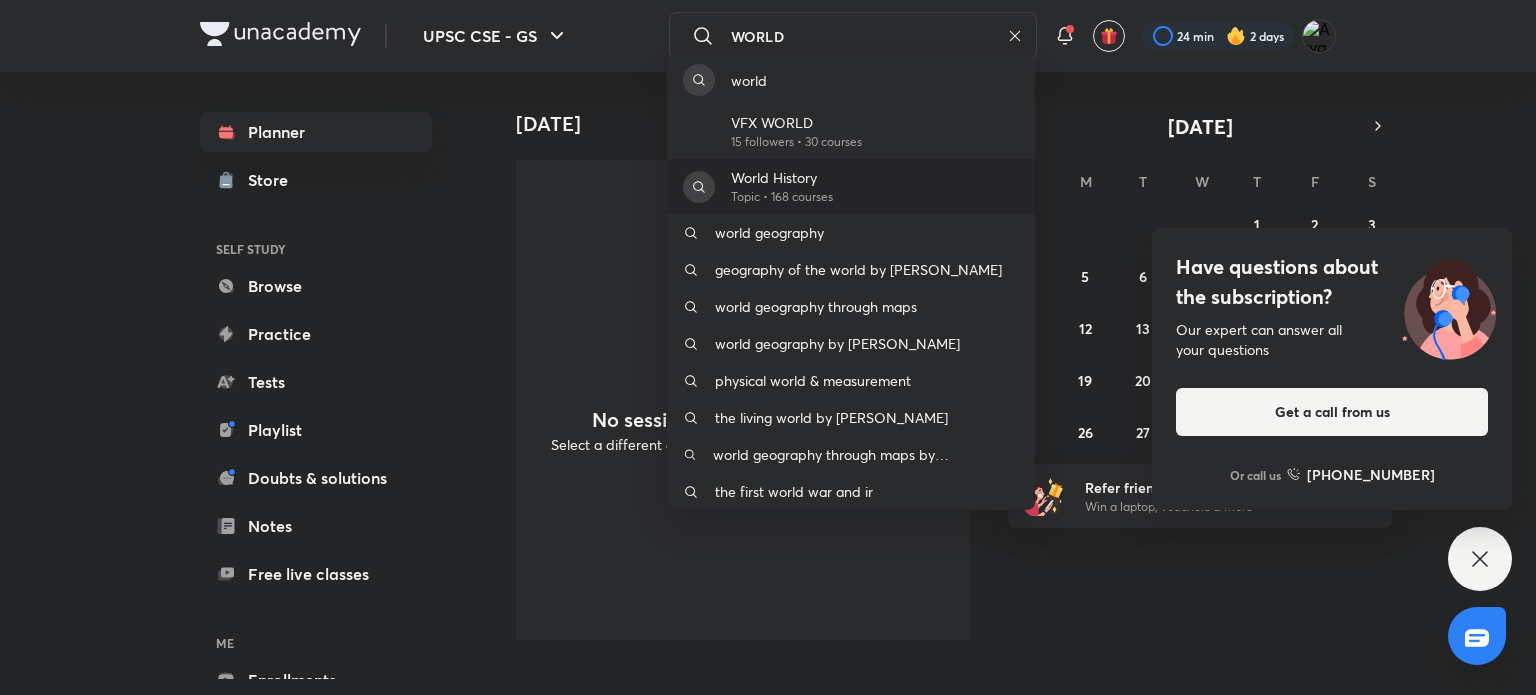 type on "WORLD" 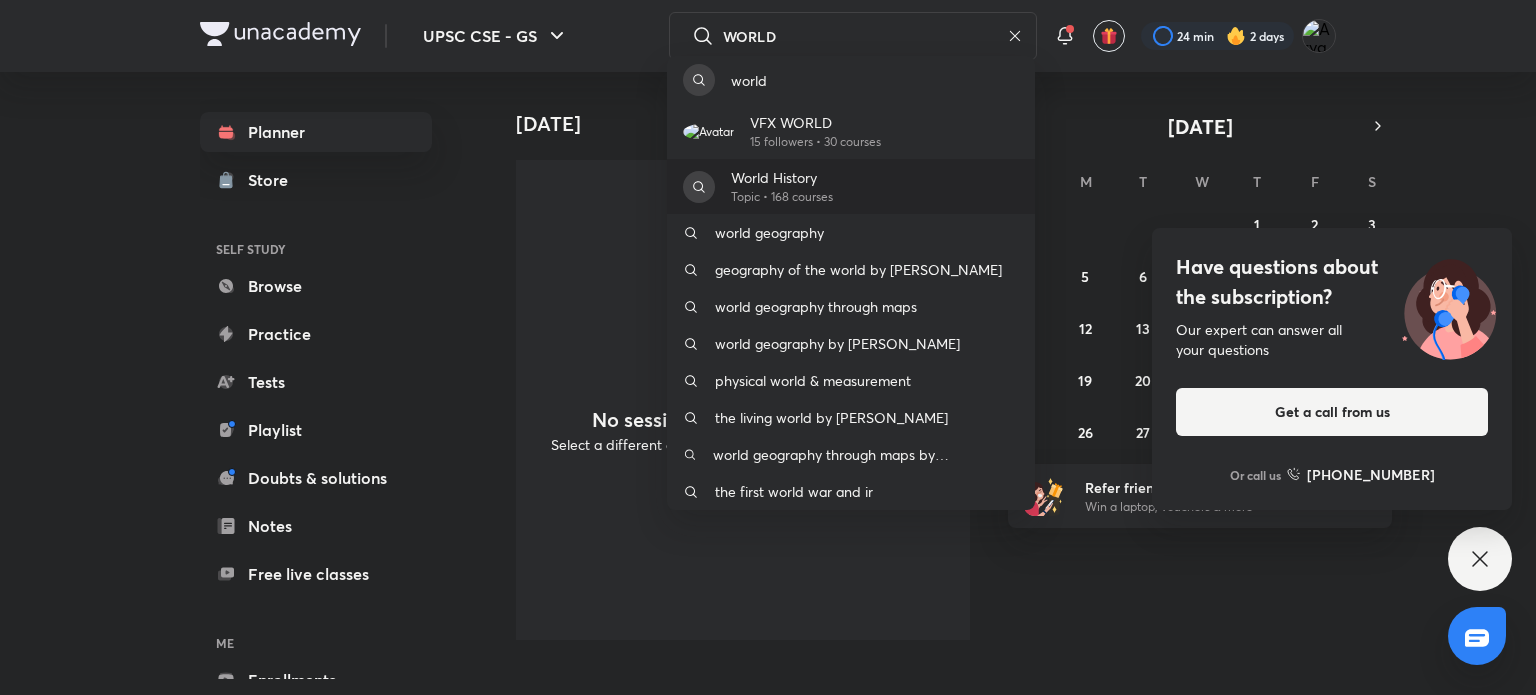 click on "World History" at bounding box center (782, 177) 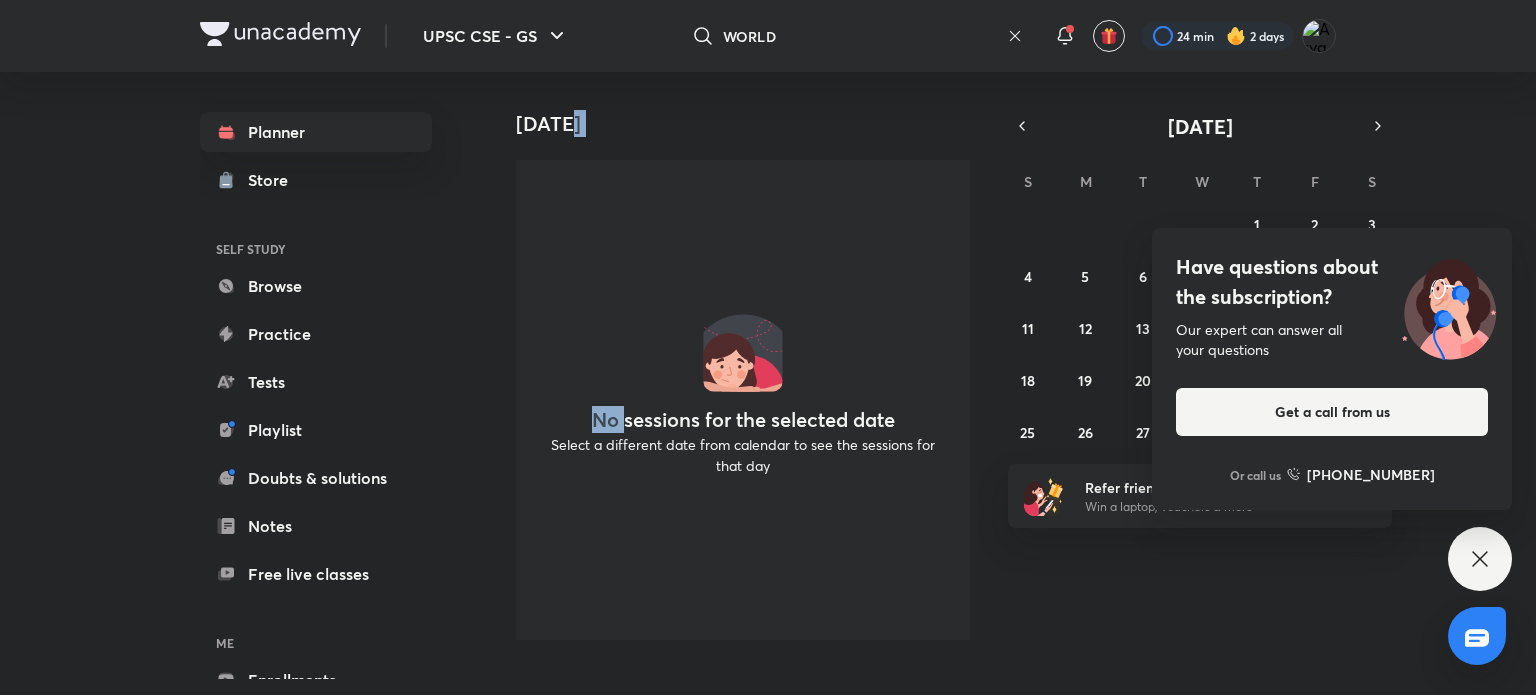 click on "No sessions for the selected date Select a different date from calendar to see the sessions for that day" at bounding box center (743, 400) 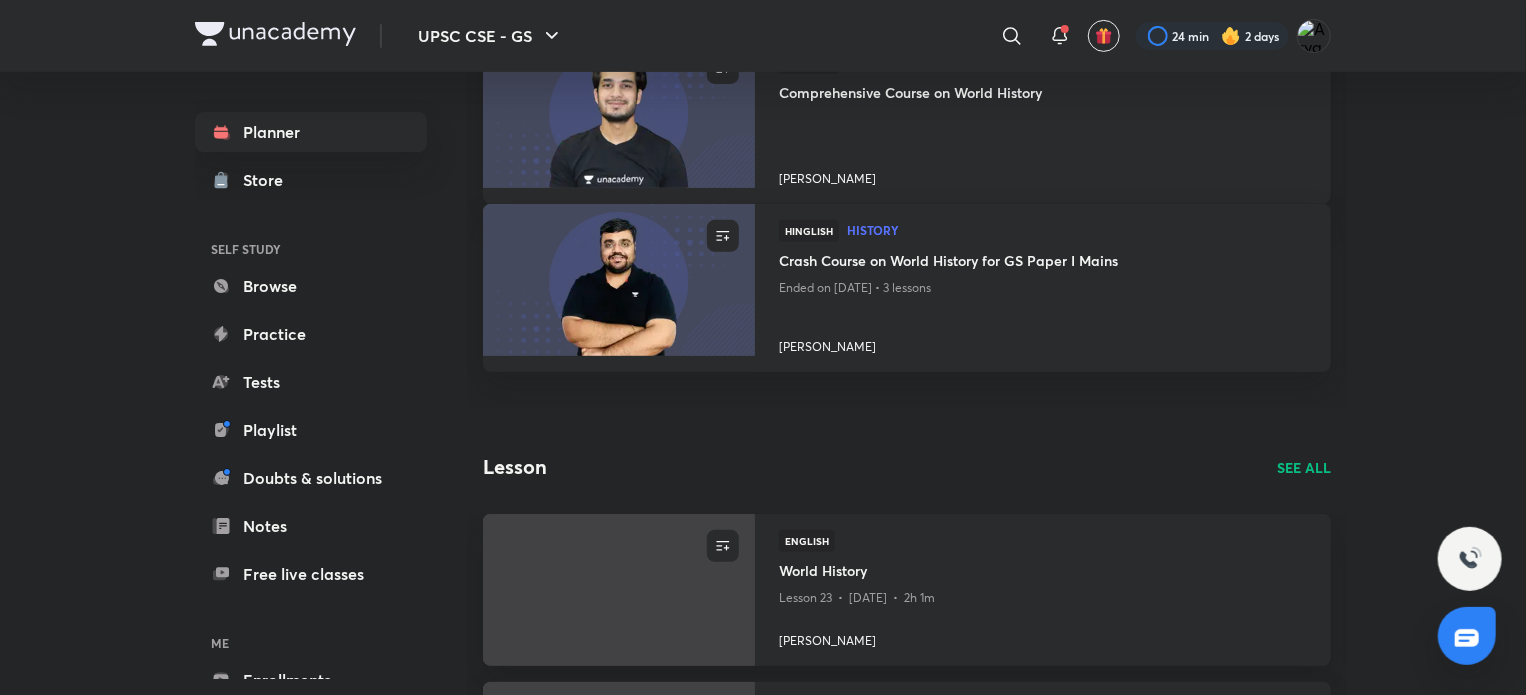 scroll, scrollTop: 380, scrollLeft: 0, axis: vertical 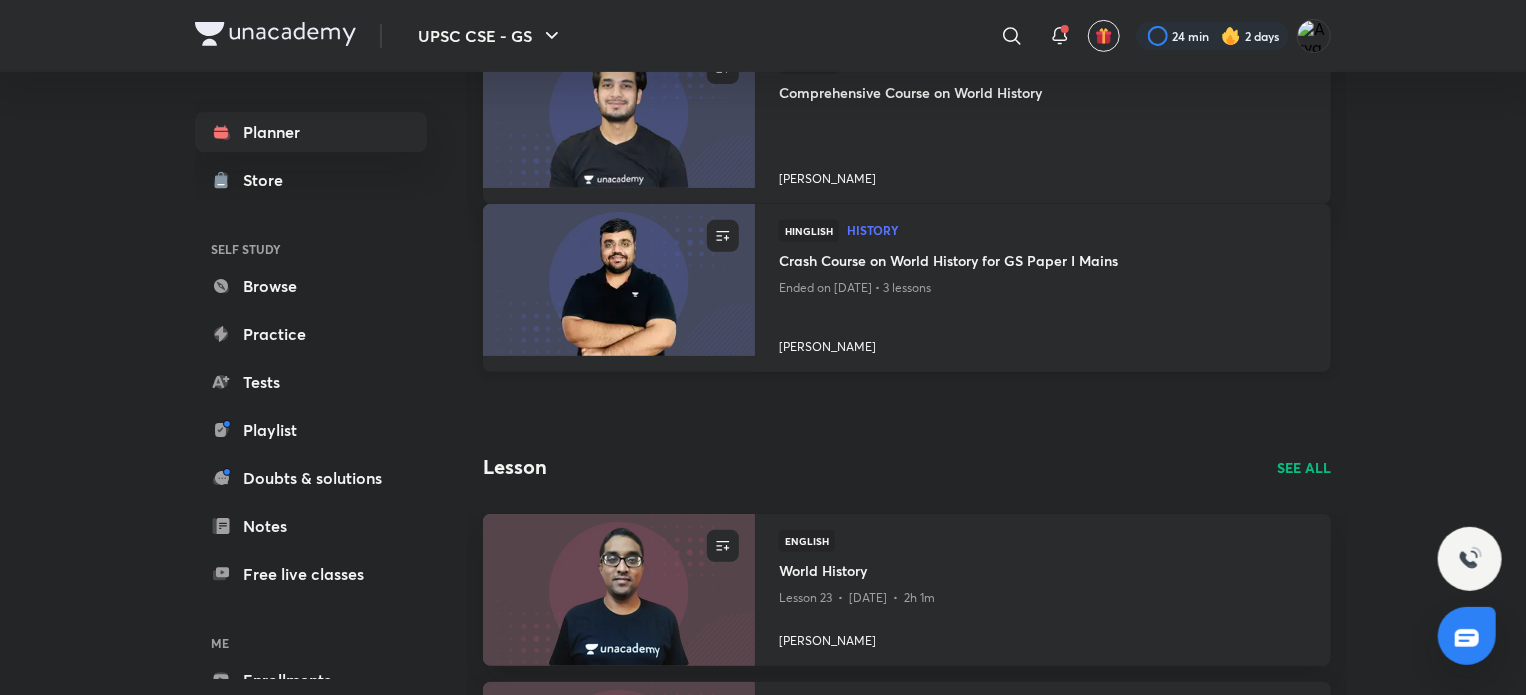 click at bounding box center (618, 279) 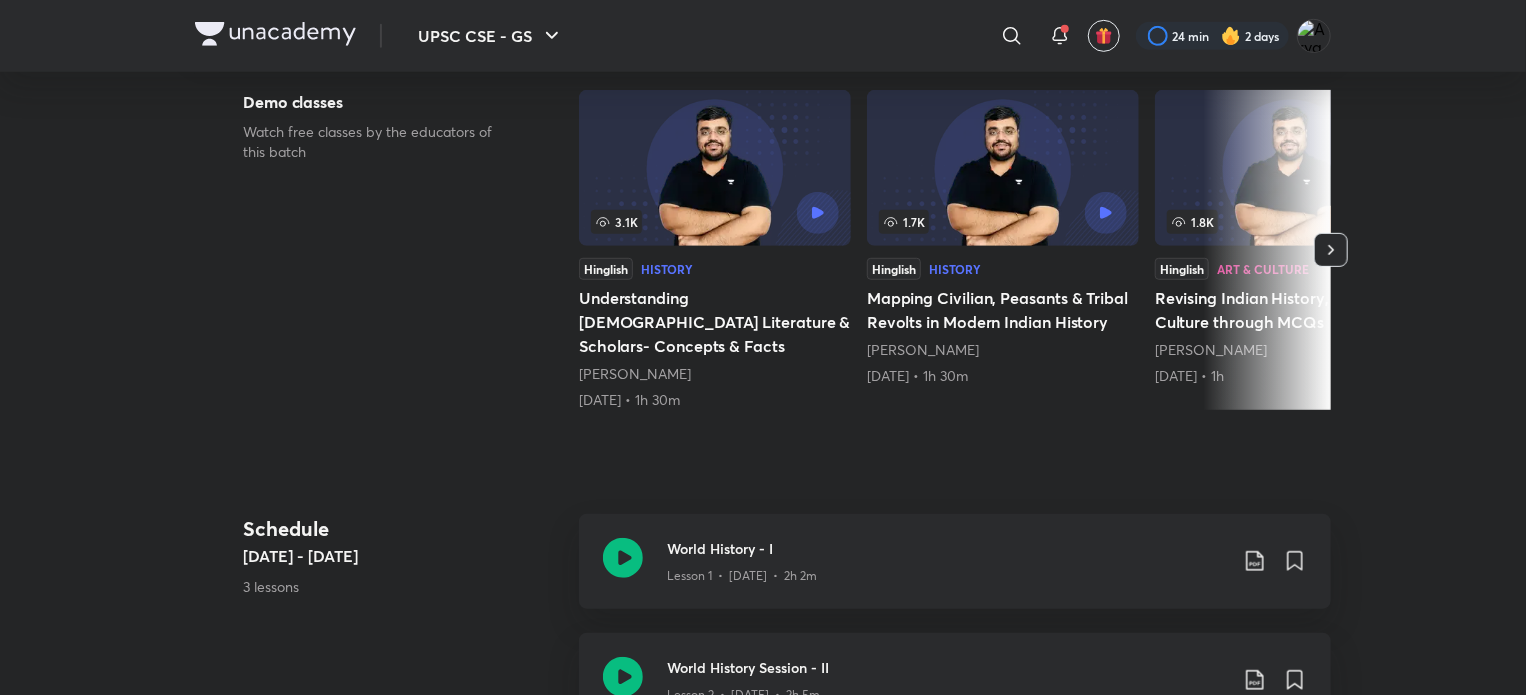 scroll, scrollTop: 0, scrollLeft: 0, axis: both 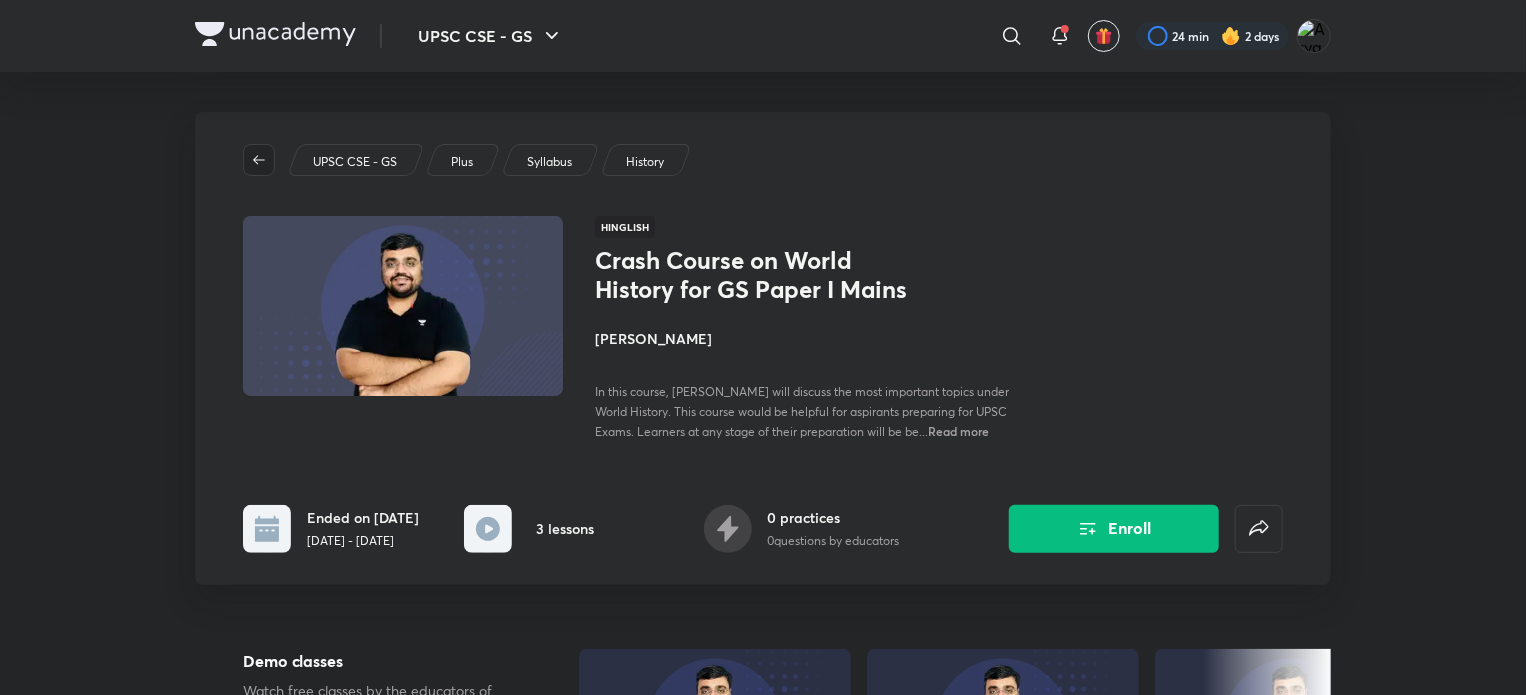 click at bounding box center (259, 160) 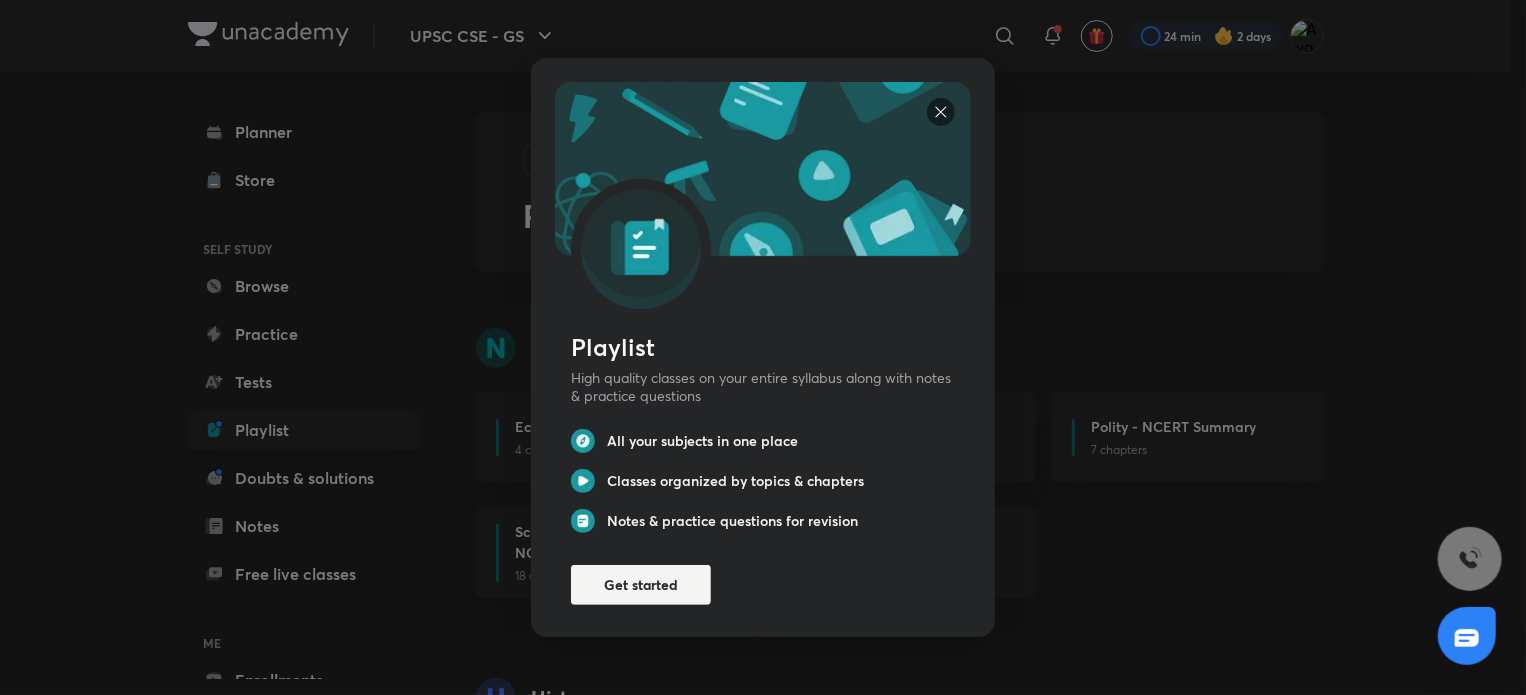 scroll, scrollTop: 40, scrollLeft: 0, axis: vertical 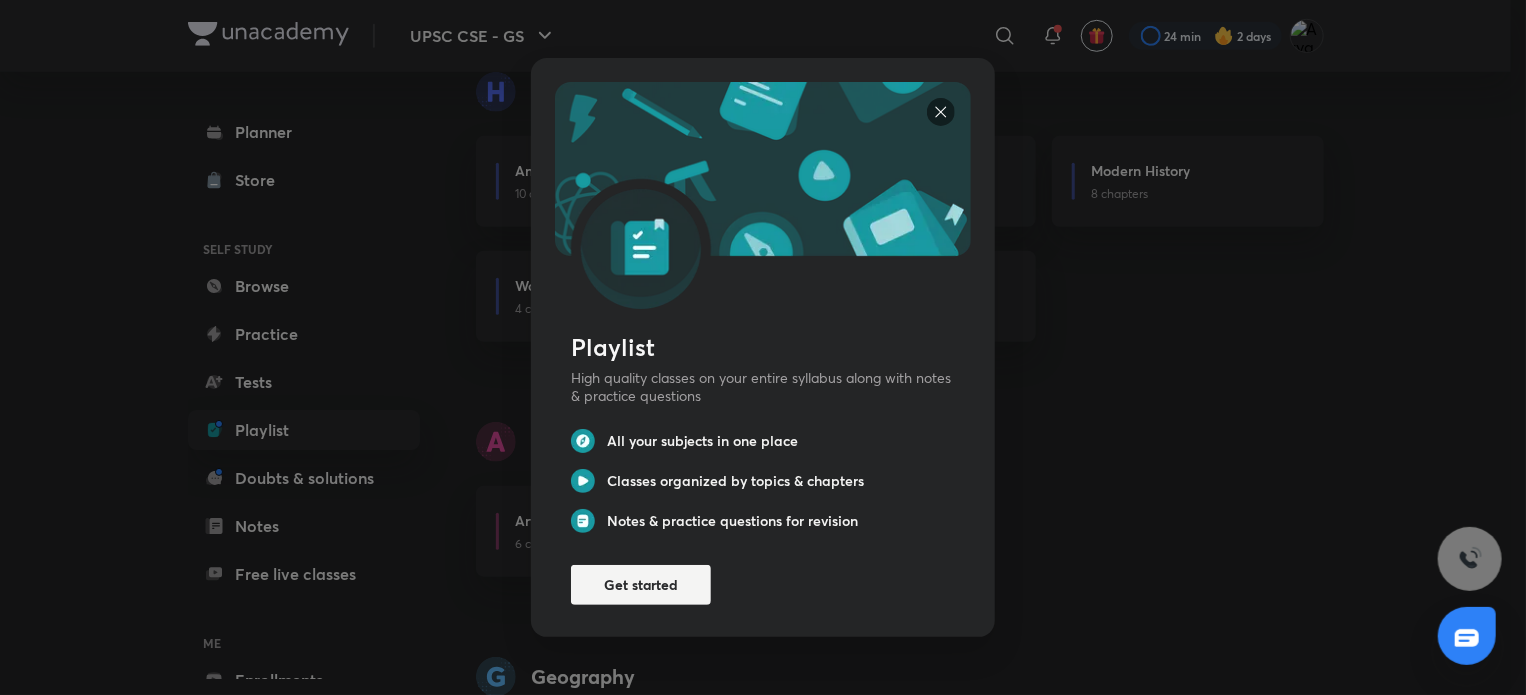 click at bounding box center [941, 112] 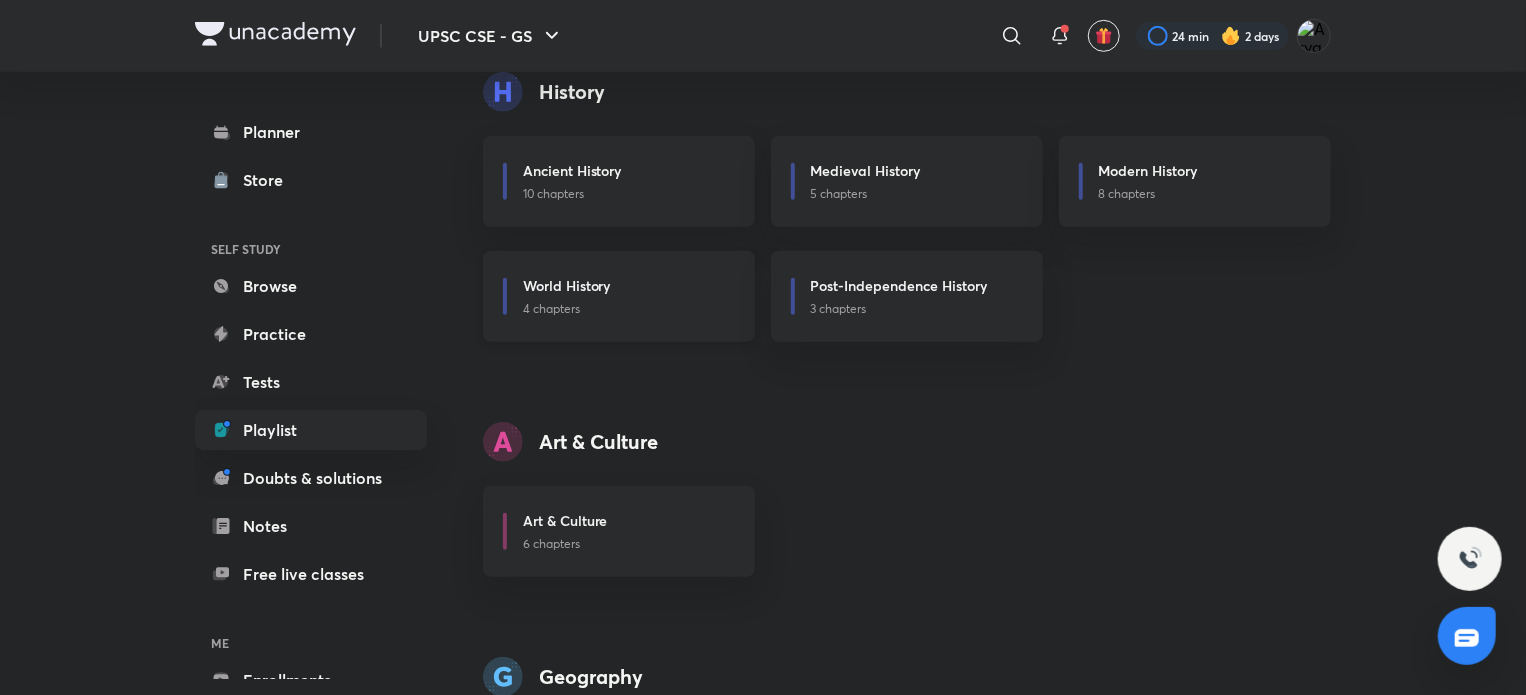 click on "World History" at bounding box center [567, 285] 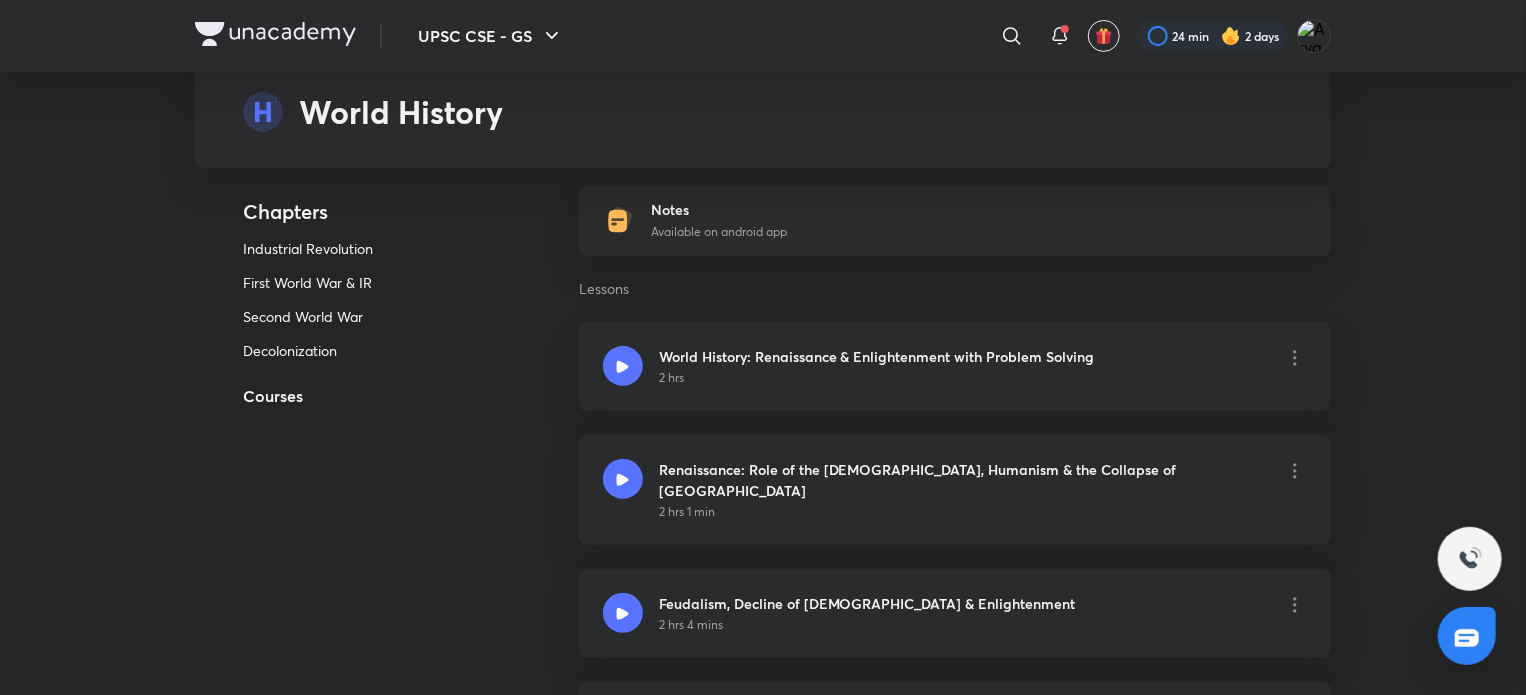 scroll, scrollTop: 0, scrollLeft: 0, axis: both 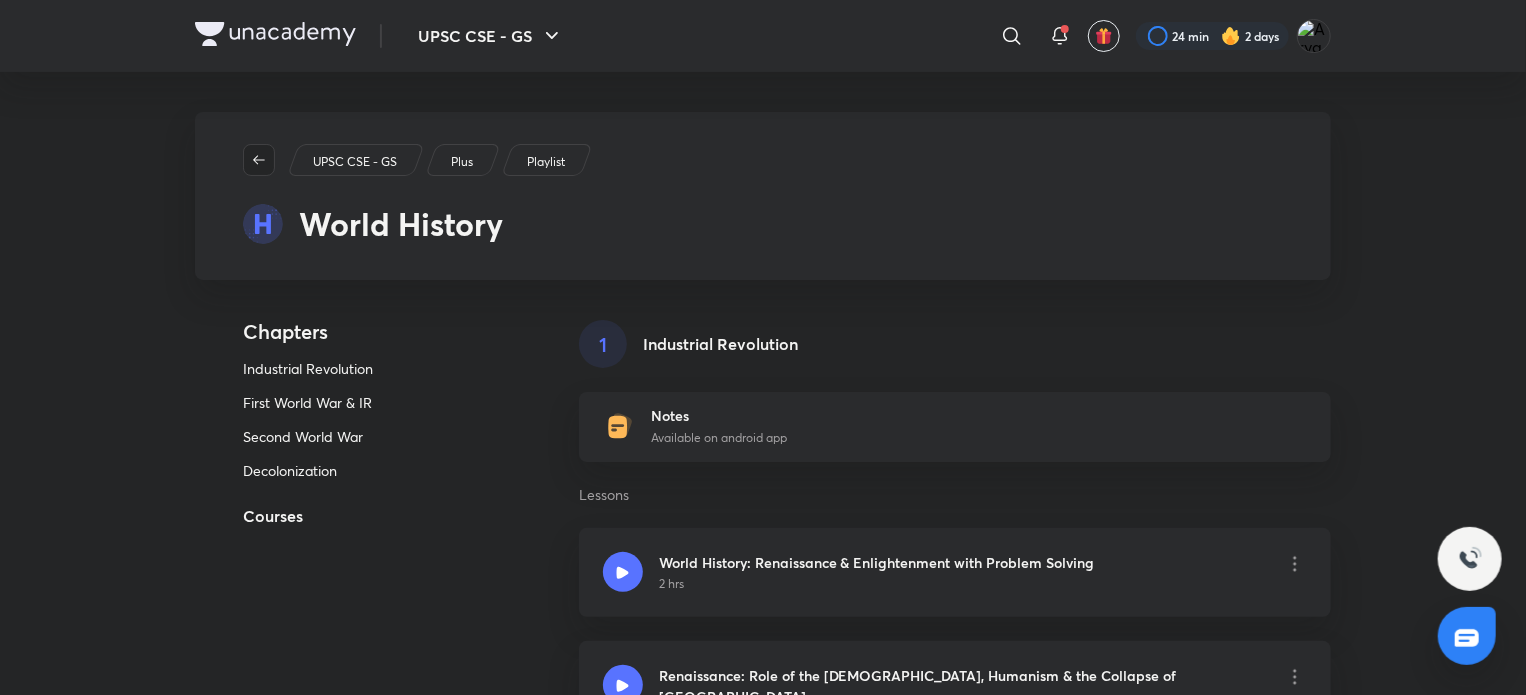 click 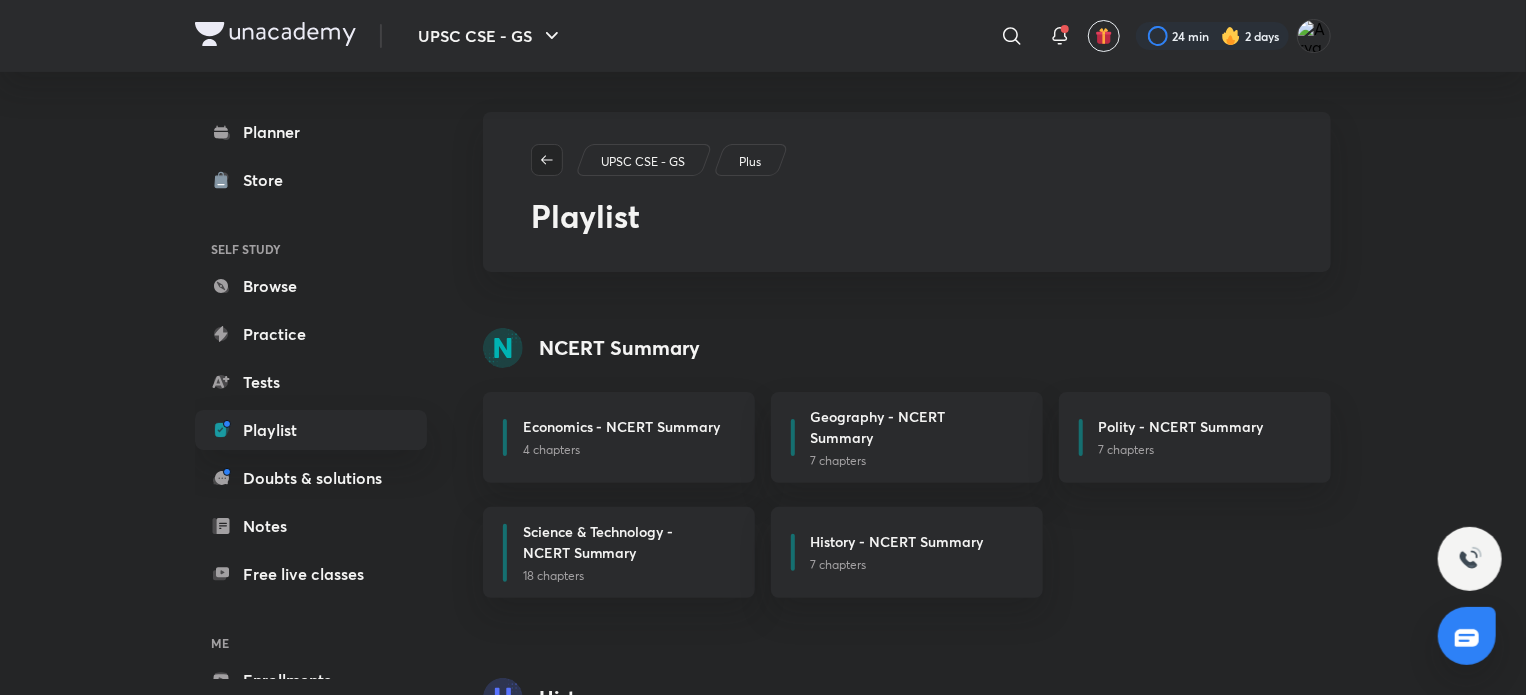 click at bounding box center (547, 160) 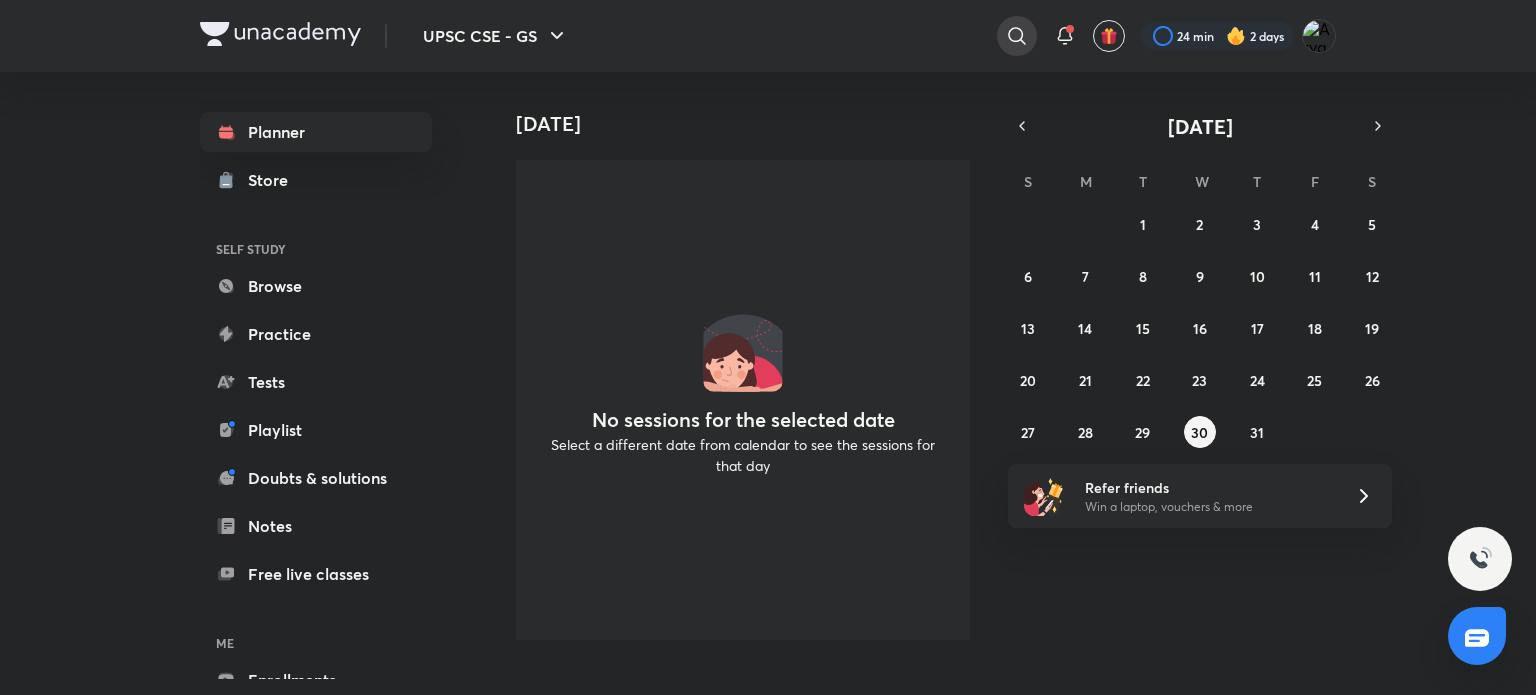 click at bounding box center [1017, 36] 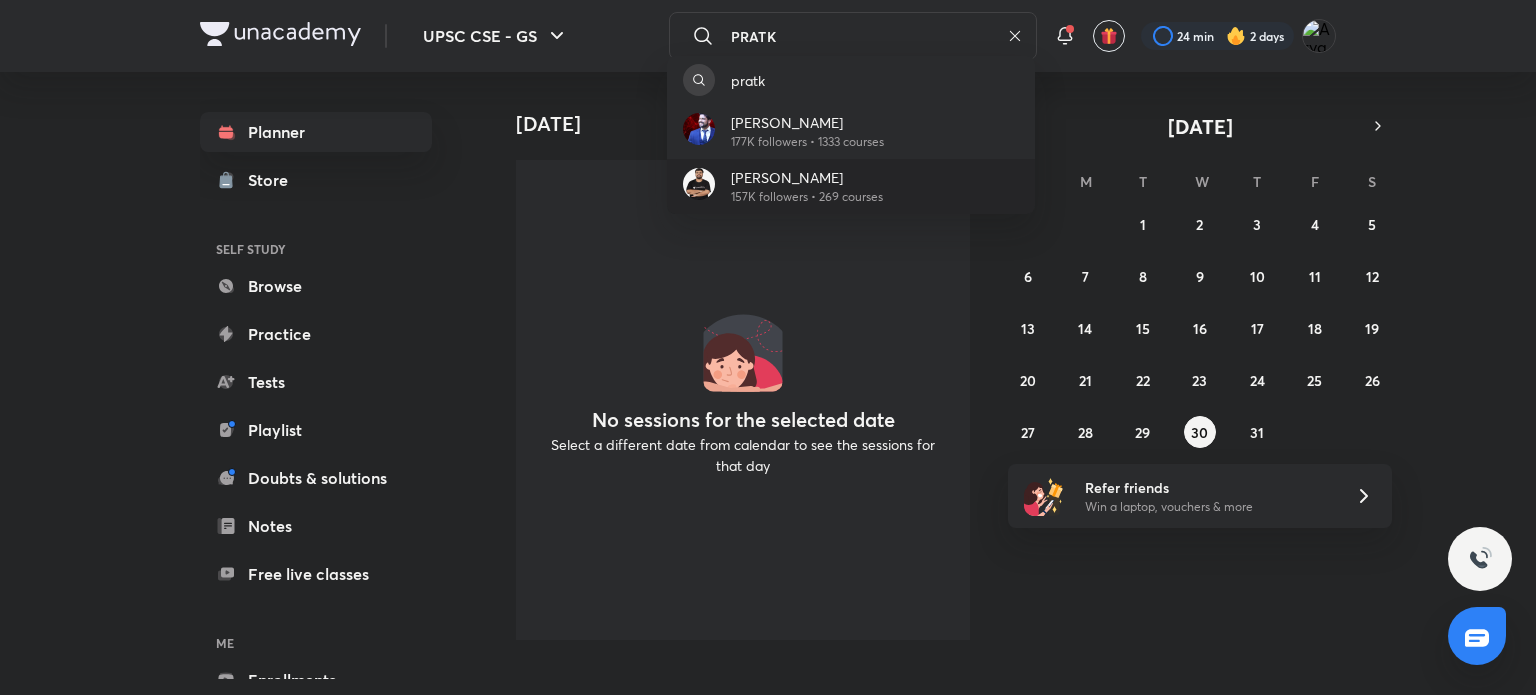 type on "PRATK" 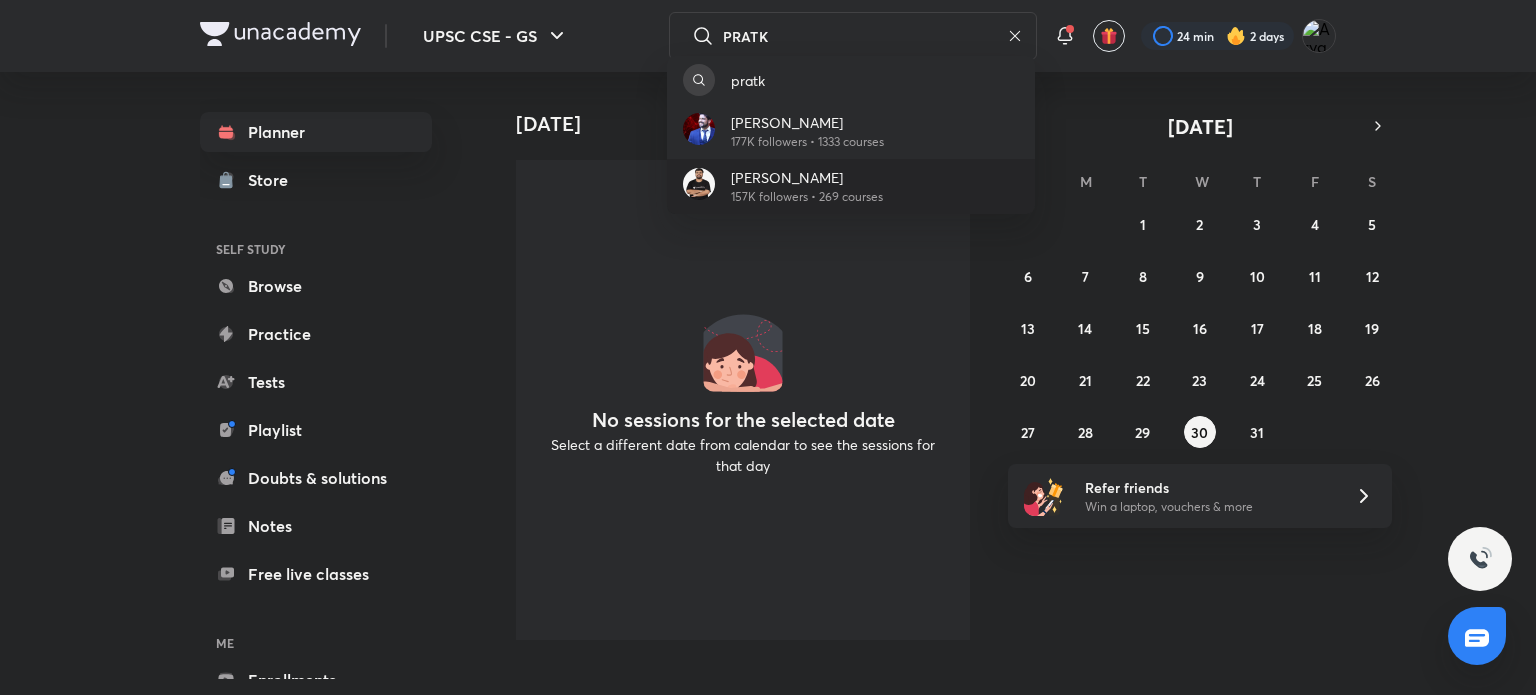 click on "157K followers • 269 courses" at bounding box center [807, 197] 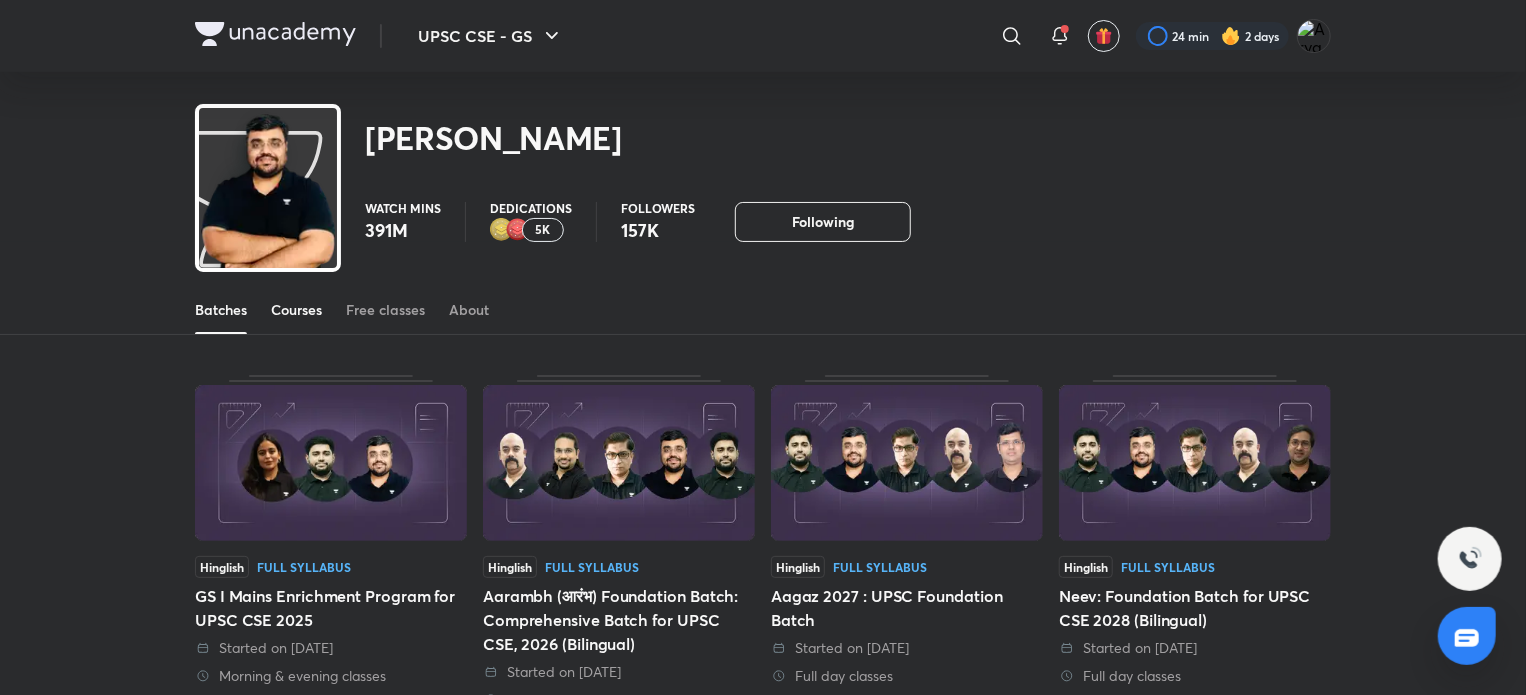 click on "Courses" at bounding box center (296, 310) 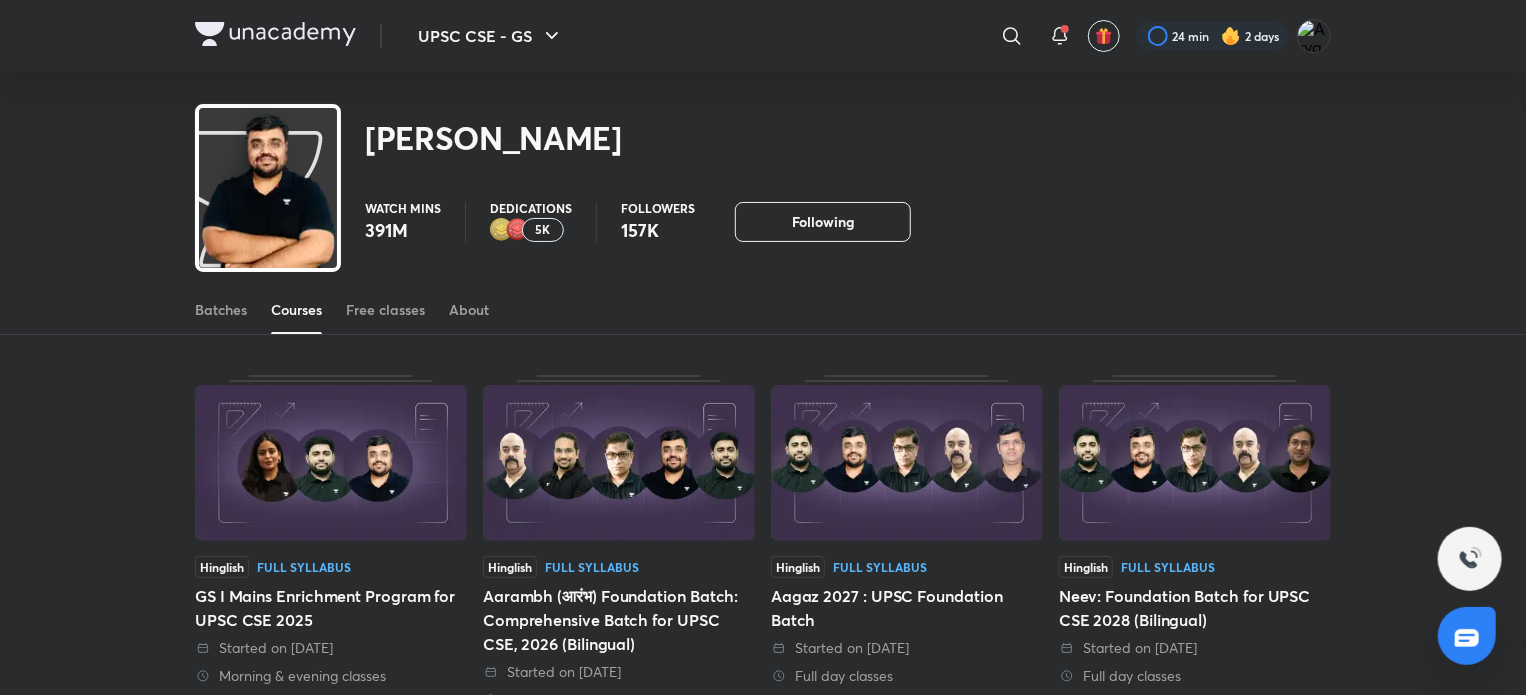 click on "Courses" at bounding box center (296, 310) 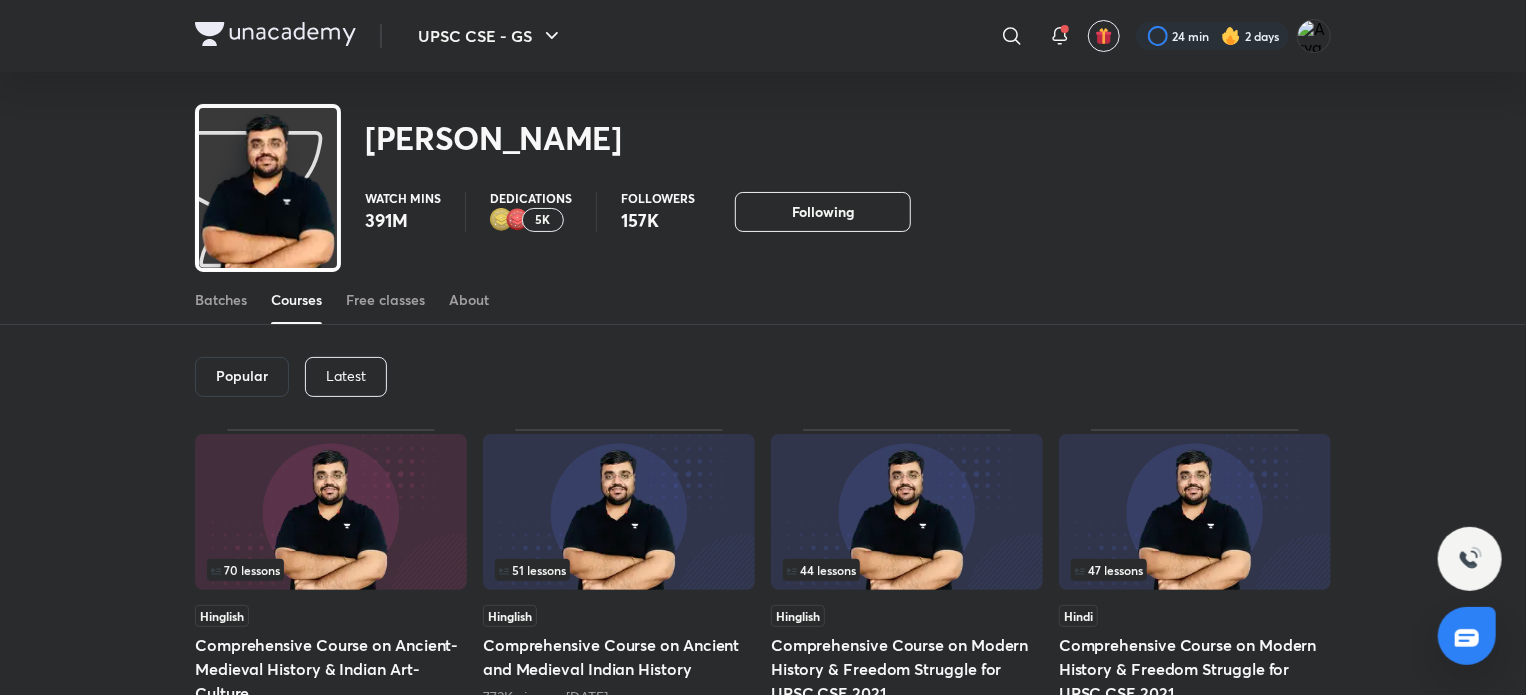 scroll, scrollTop: 58, scrollLeft: 0, axis: vertical 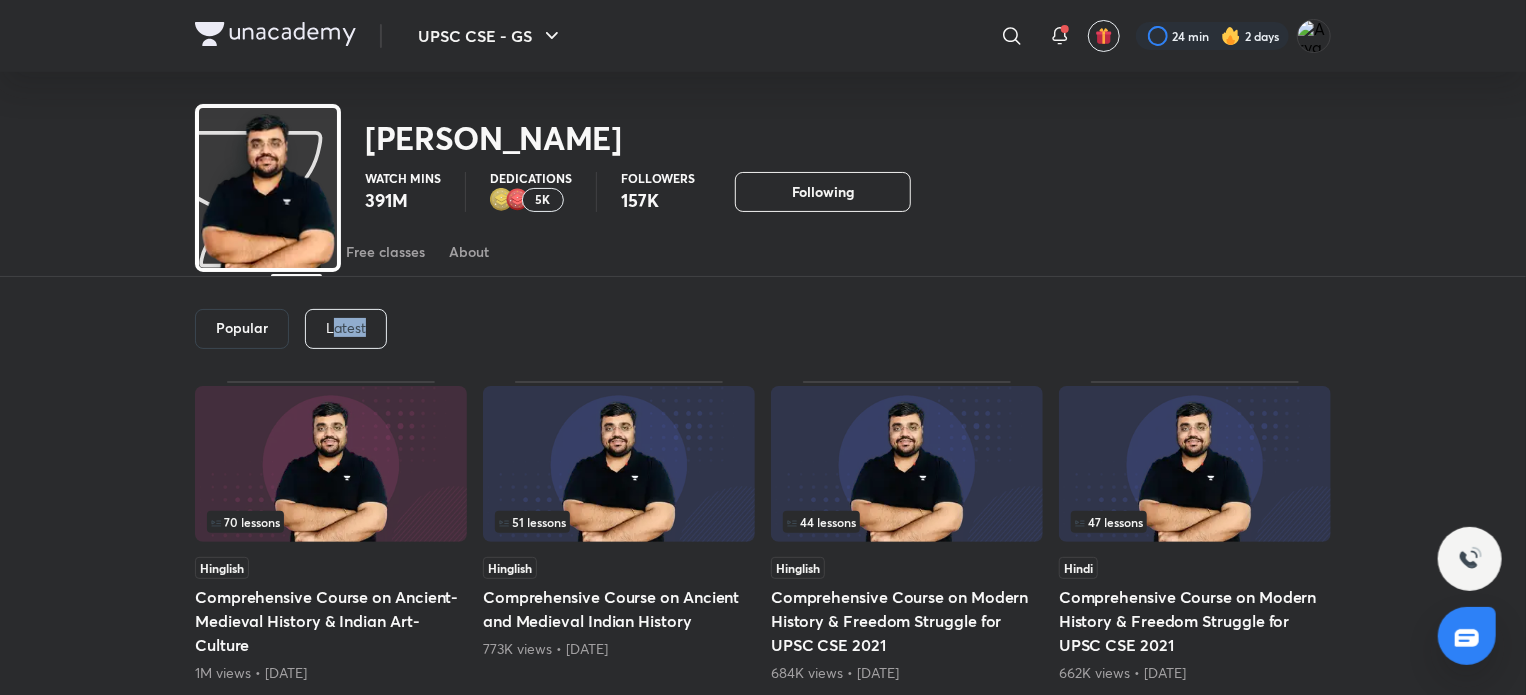drag, startPoint x: 335, startPoint y: 309, endPoint x: 474, endPoint y: 313, distance: 139.05754 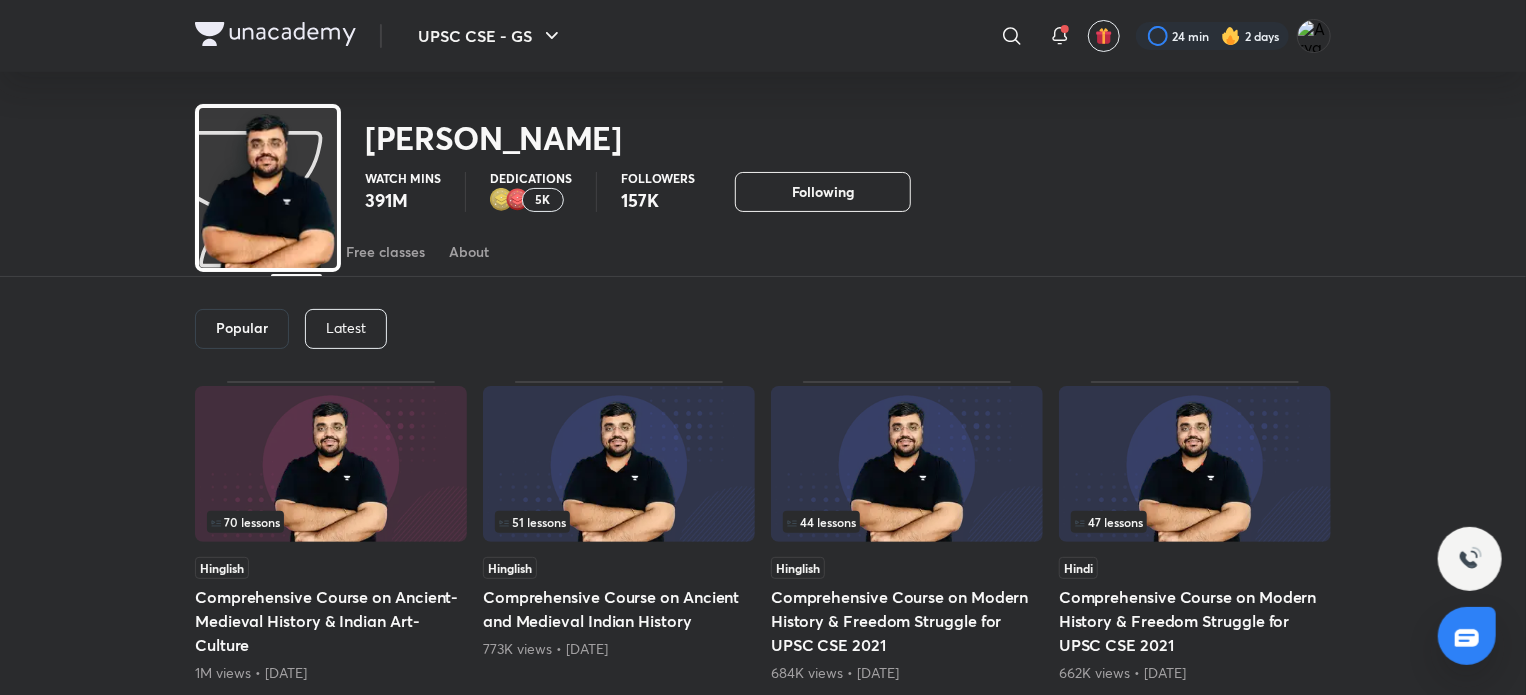 click on "Popular Latest" at bounding box center [763, 329] 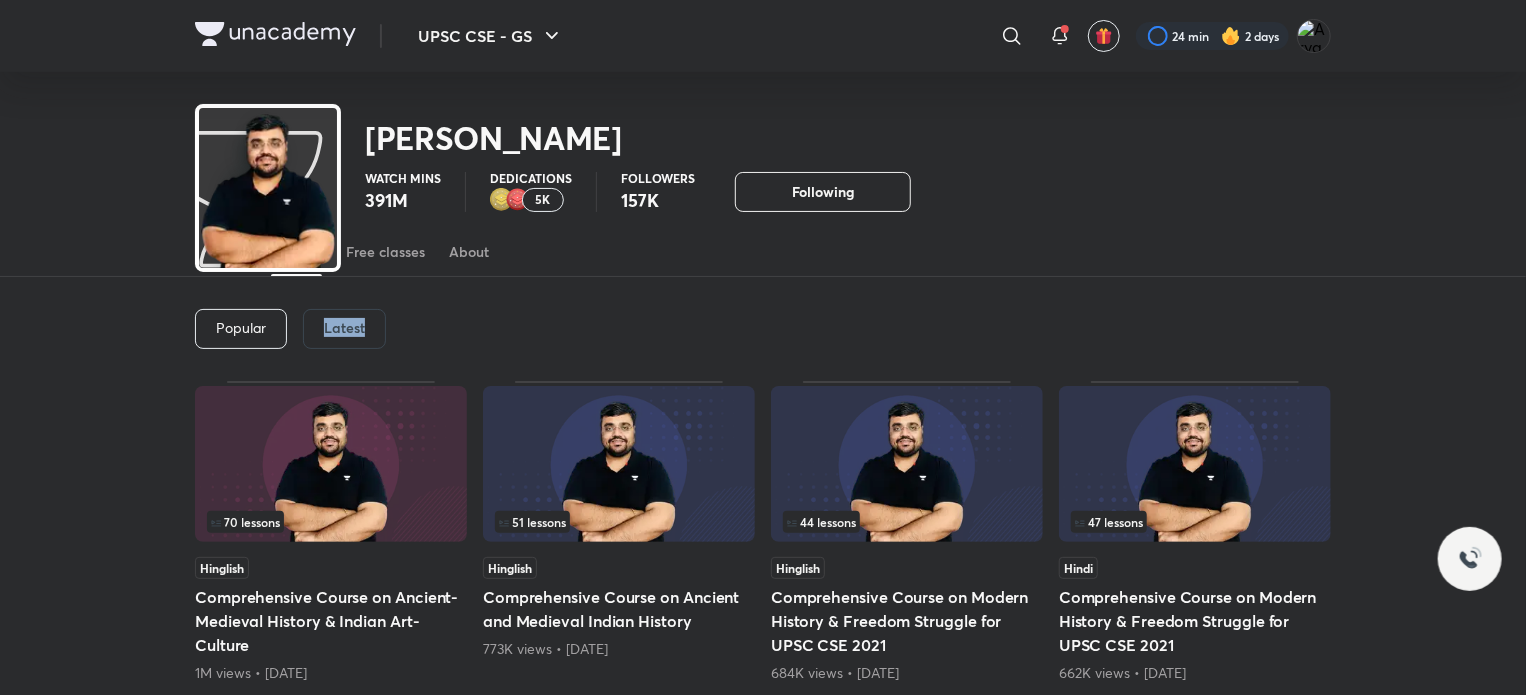 click on "Latest" at bounding box center (344, 329) 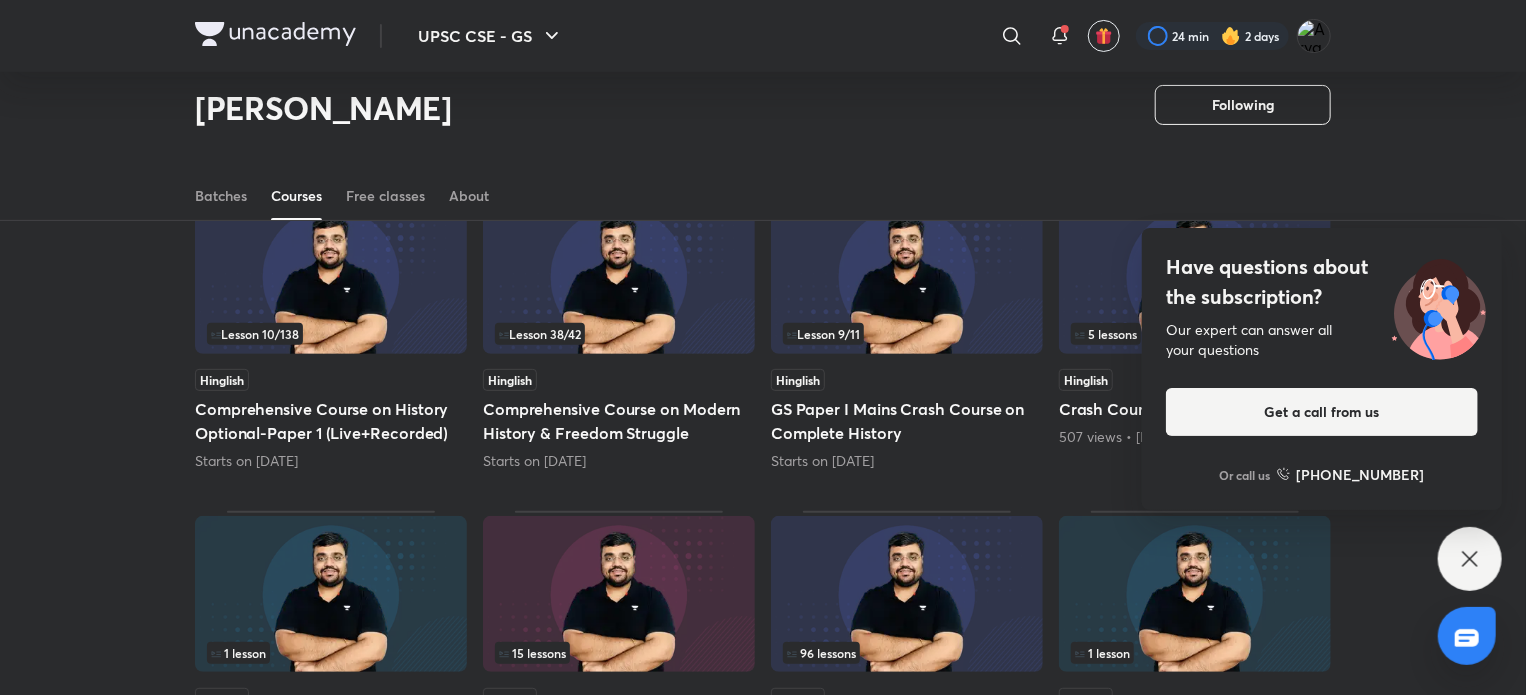 scroll, scrollTop: 187, scrollLeft: 0, axis: vertical 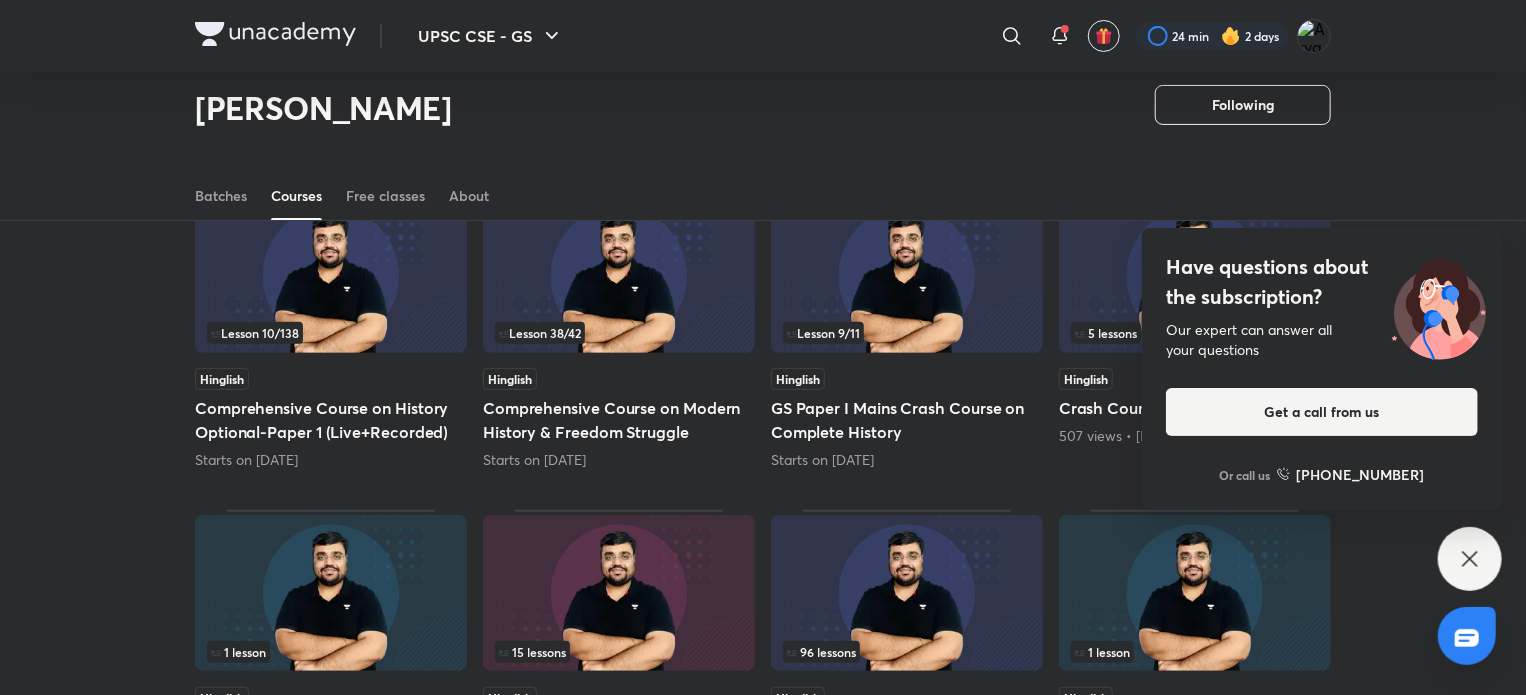 click 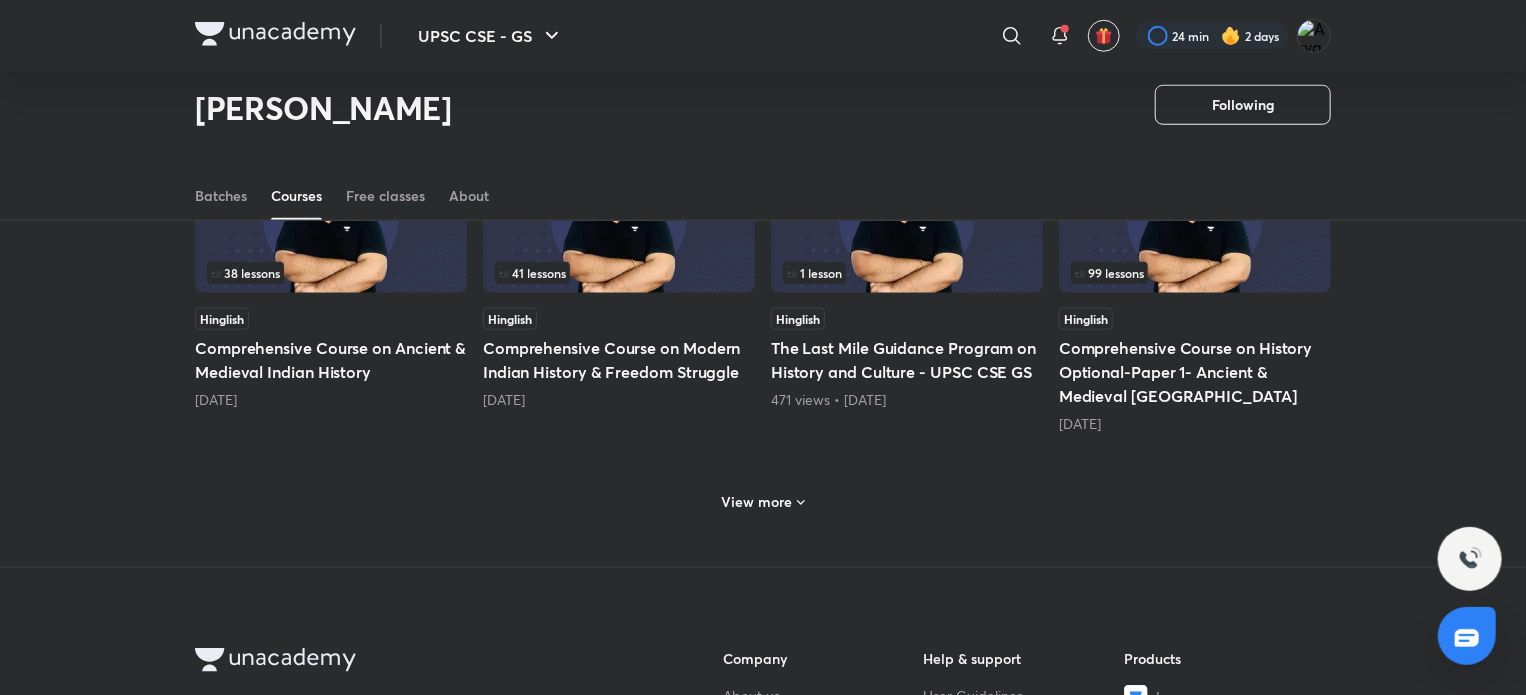 scroll, scrollTop: 886, scrollLeft: 0, axis: vertical 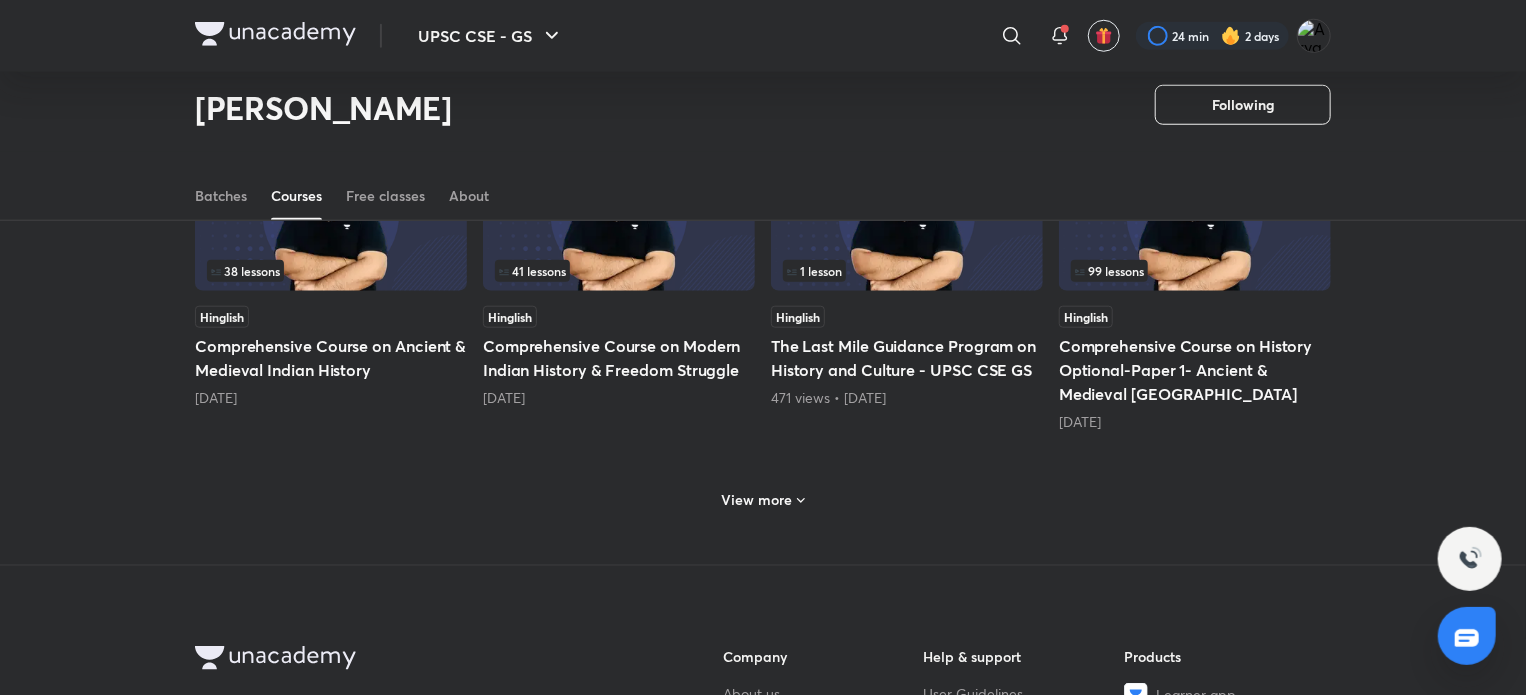 click on "View more" at bounding box center [757, 500] 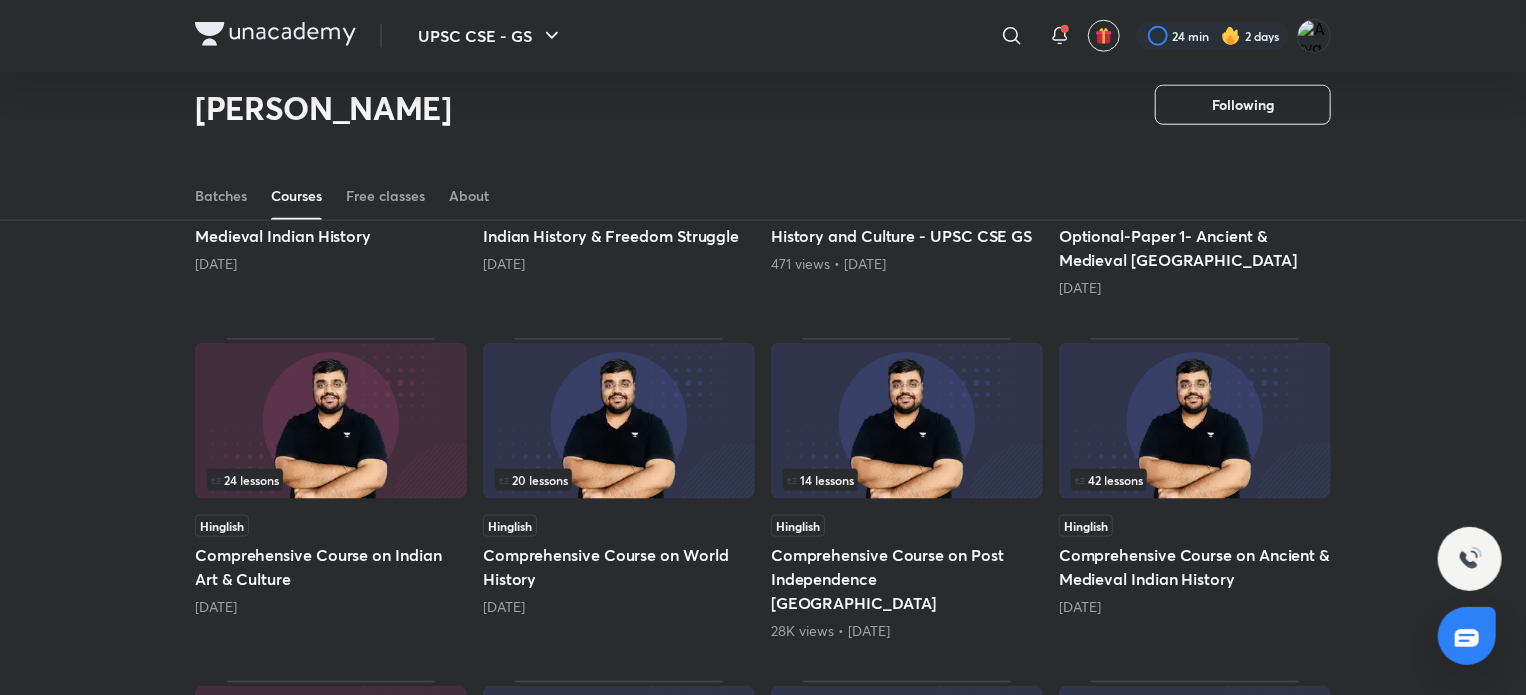scroll, scrollTop: 1020, scrollLeft: 0, axis: vertical 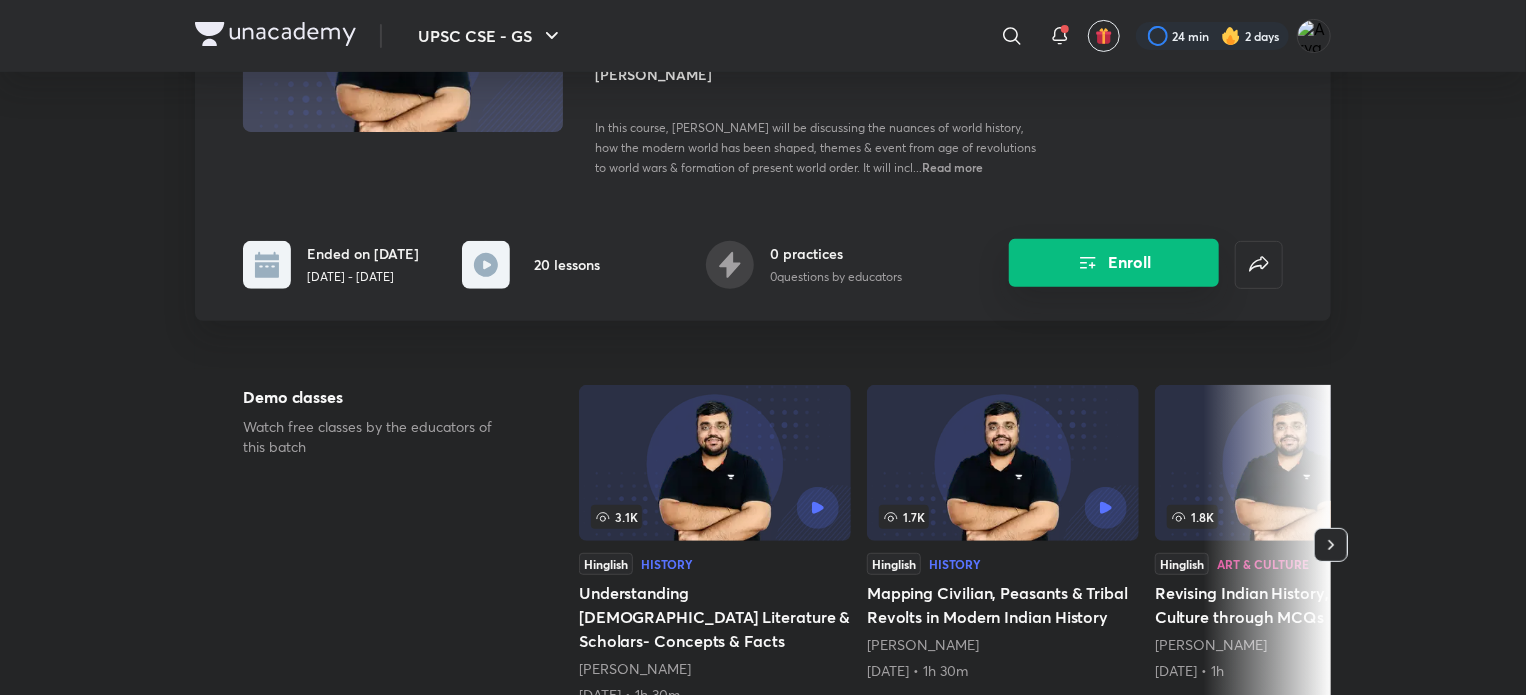 click on "Enroll" at bounding box center (1114, 263) 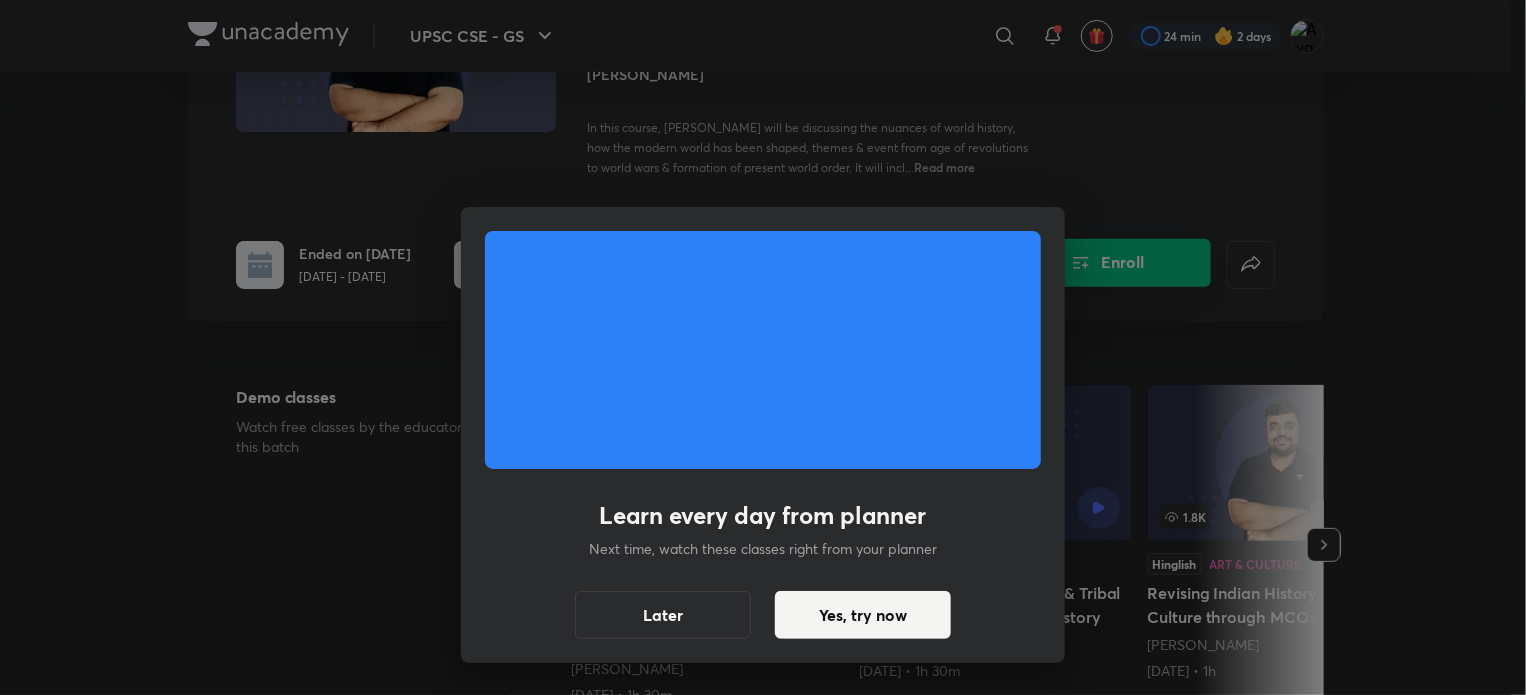 click at bounding box center [763, 347] 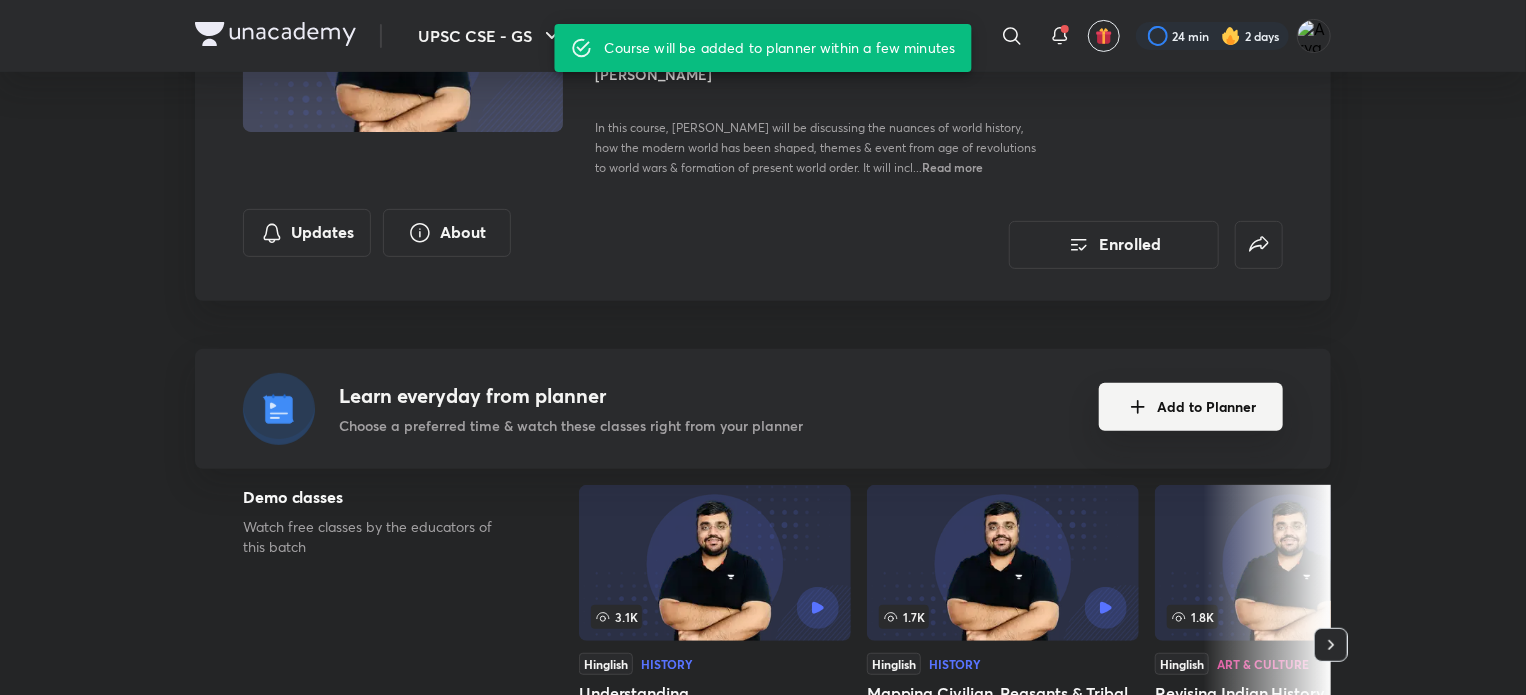 click on "Add to Planner" at bounding box center (1191, 407) 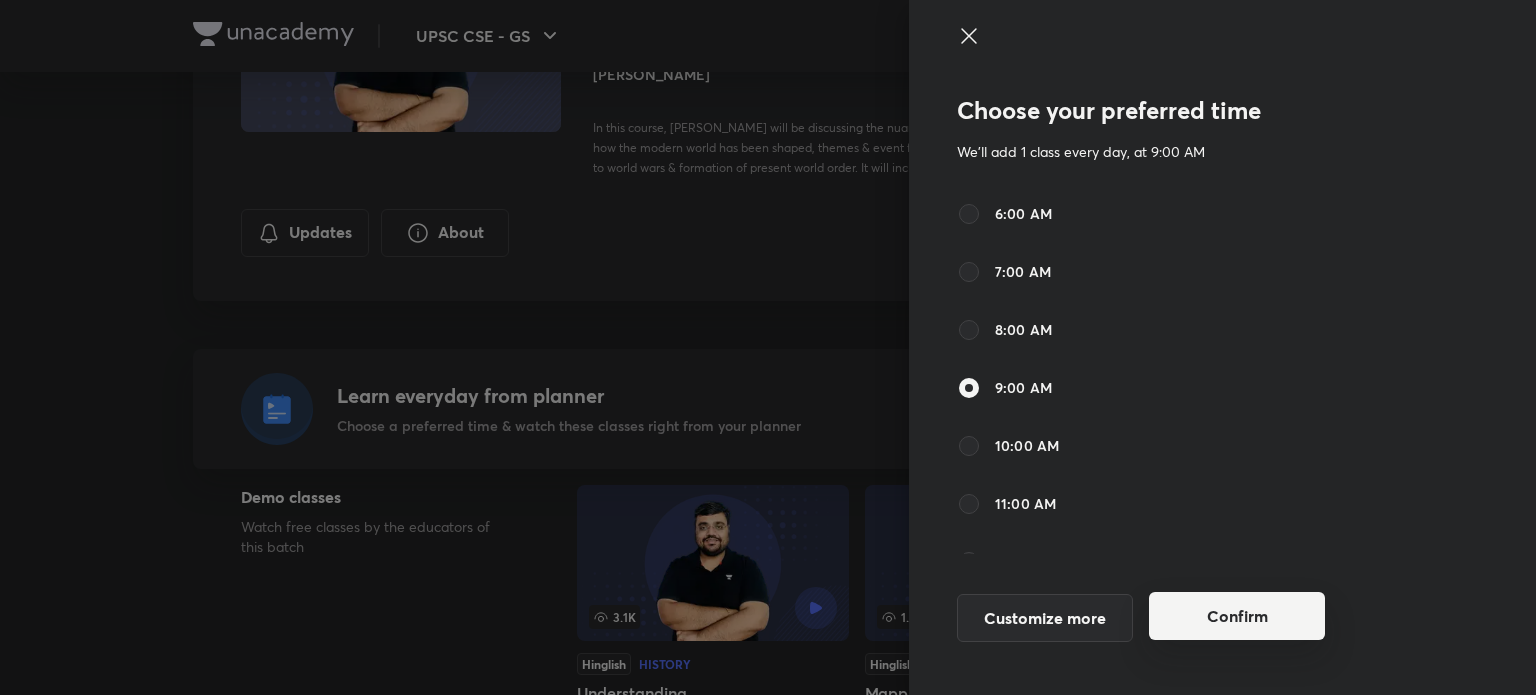 click on "Confirm" at bounding box center [1237, 616] 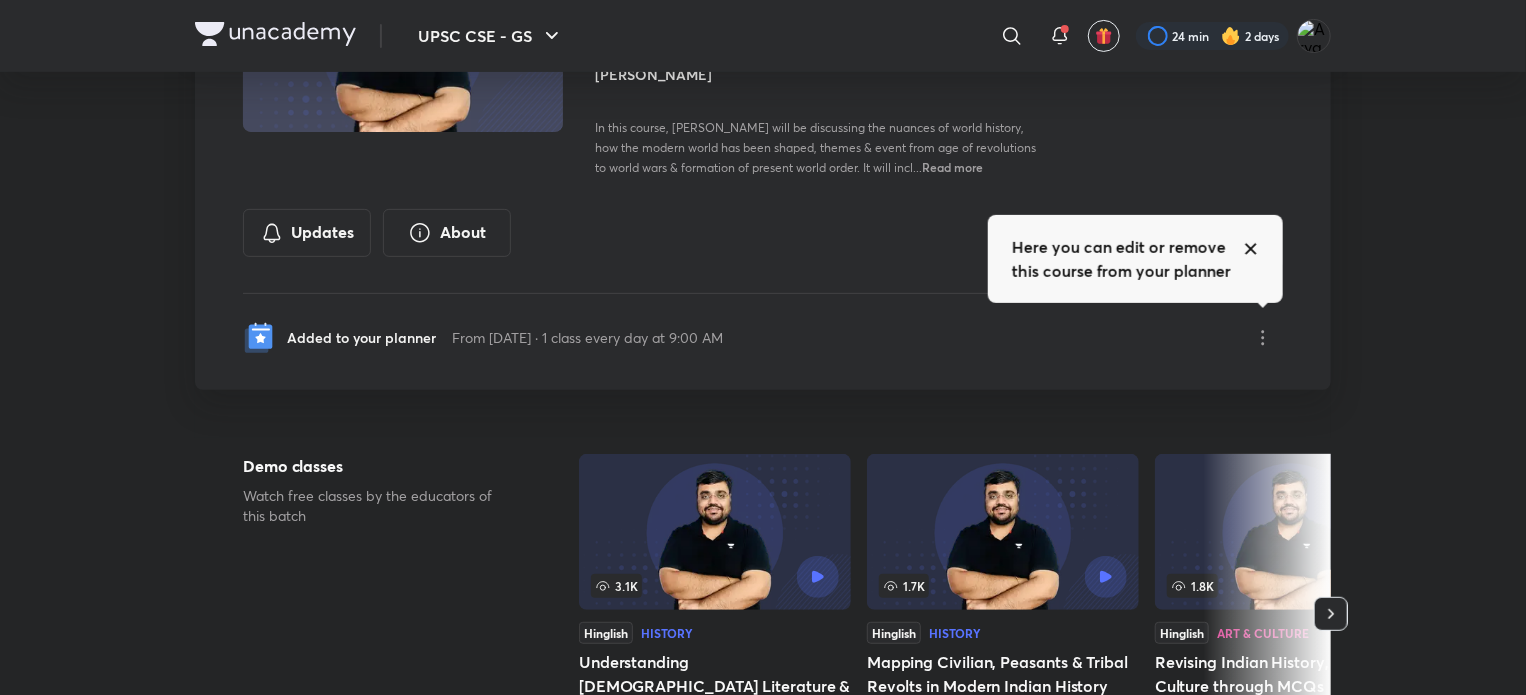 click 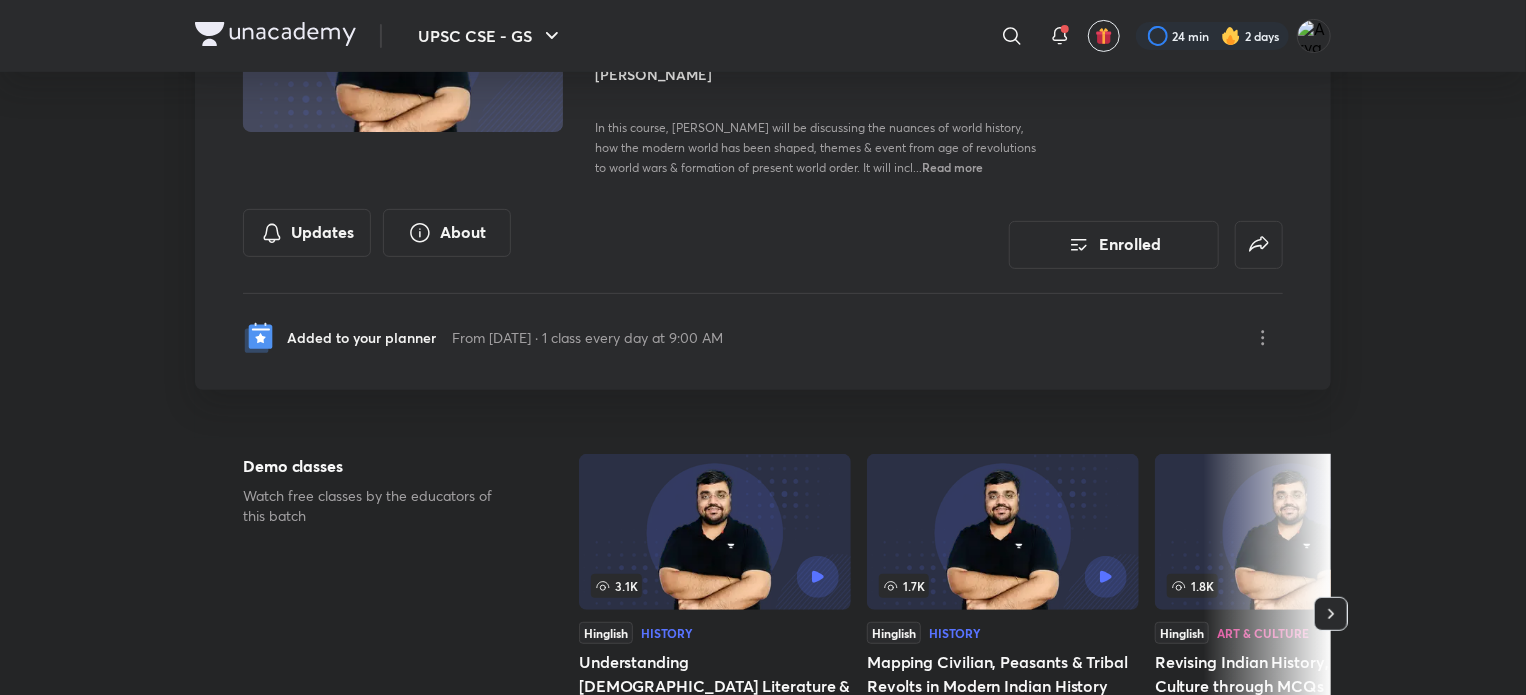 scroll, scrollTop: 0, scrollLeft: 0, axis: both 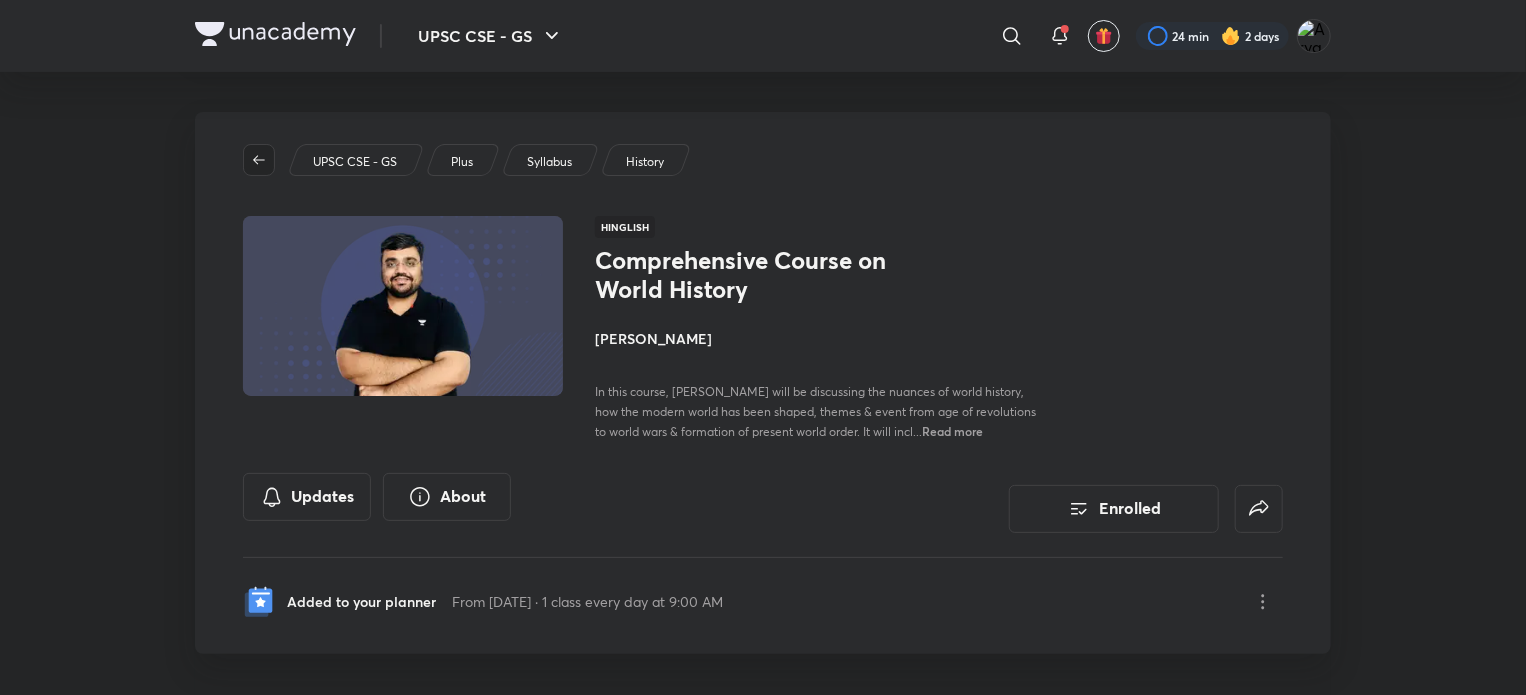 click at bounding box center [259, 160] 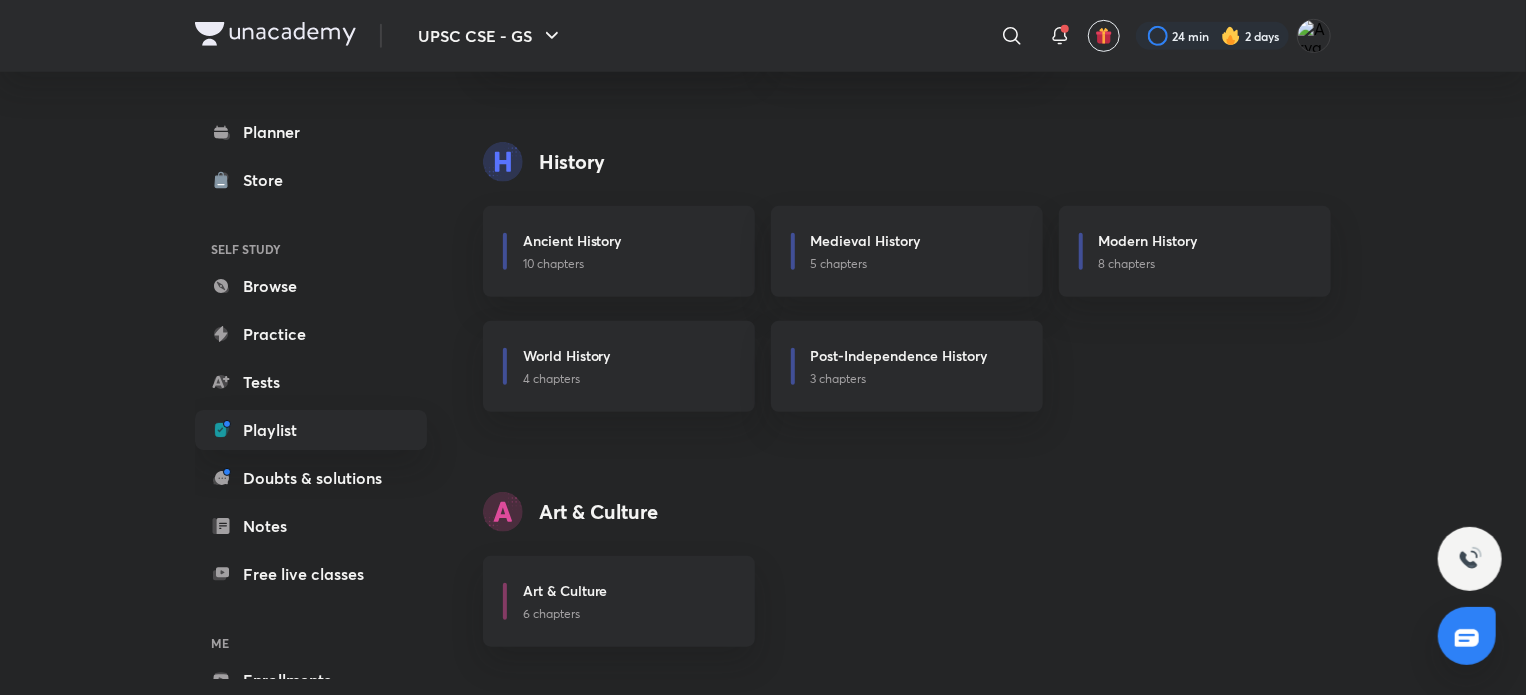 scroll, scrollTop: 606, scrollLeft: 0, axis: vertical 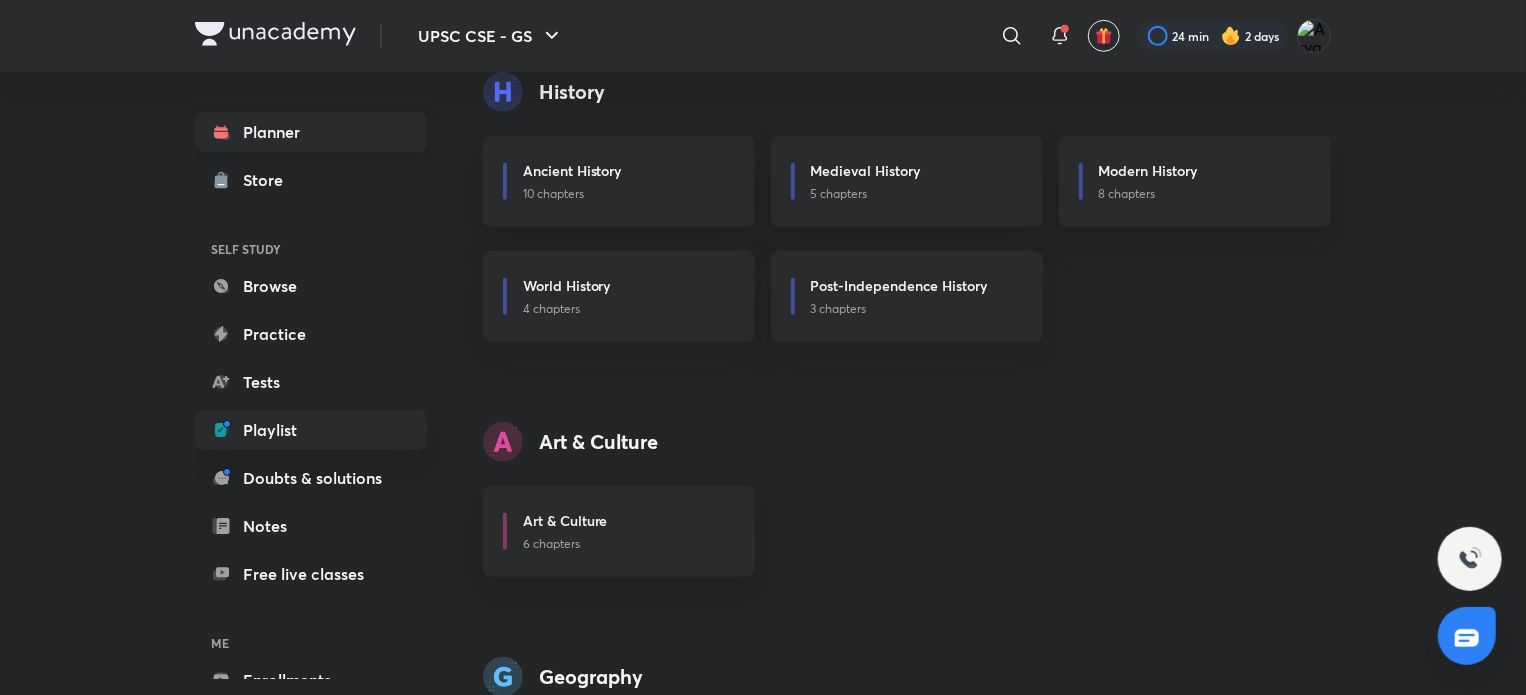 click on "Planner" at bounding box center (311, 132) 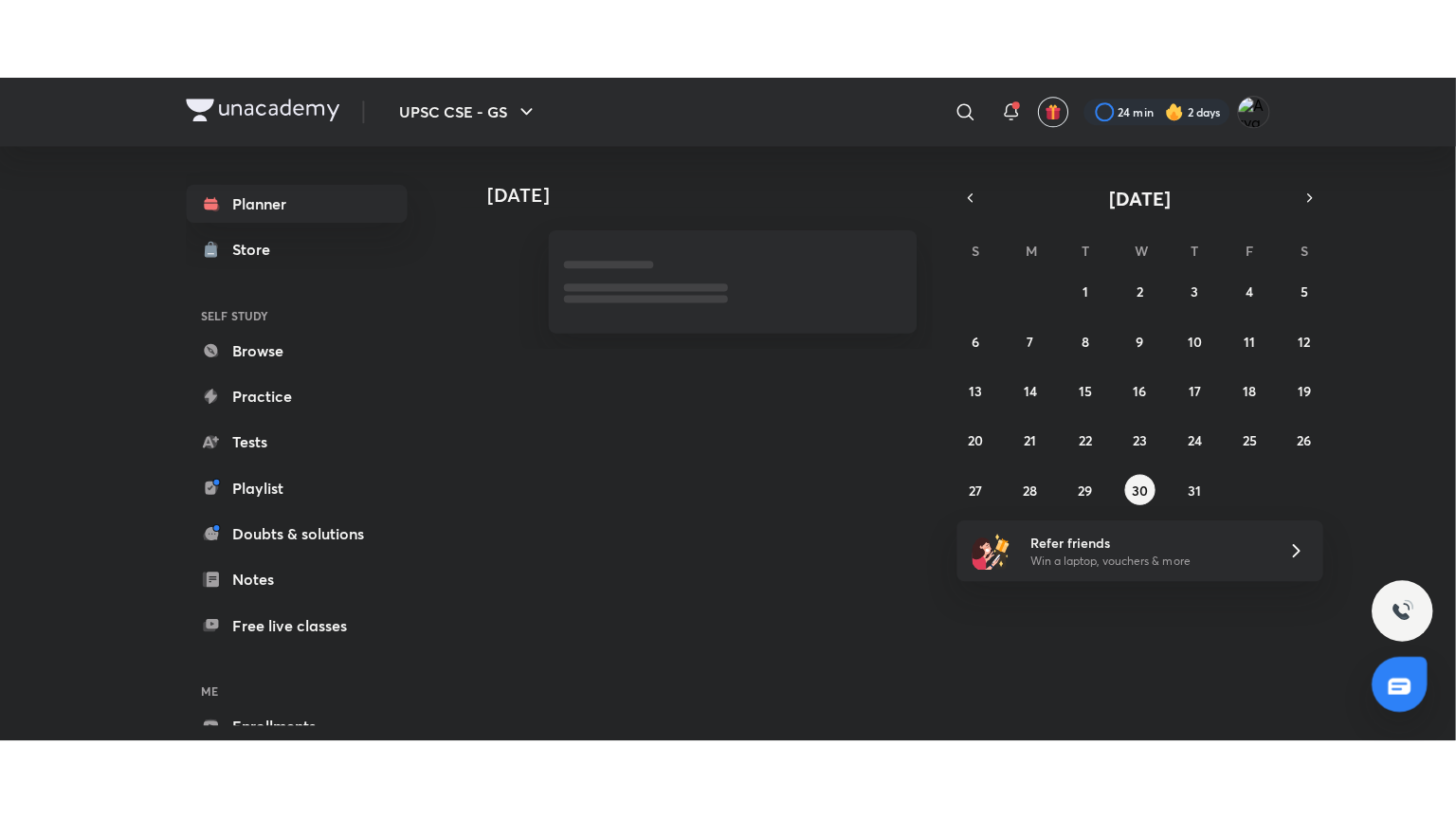 scroll, scrollTop: 0, scrollLeft: 0, axis: both 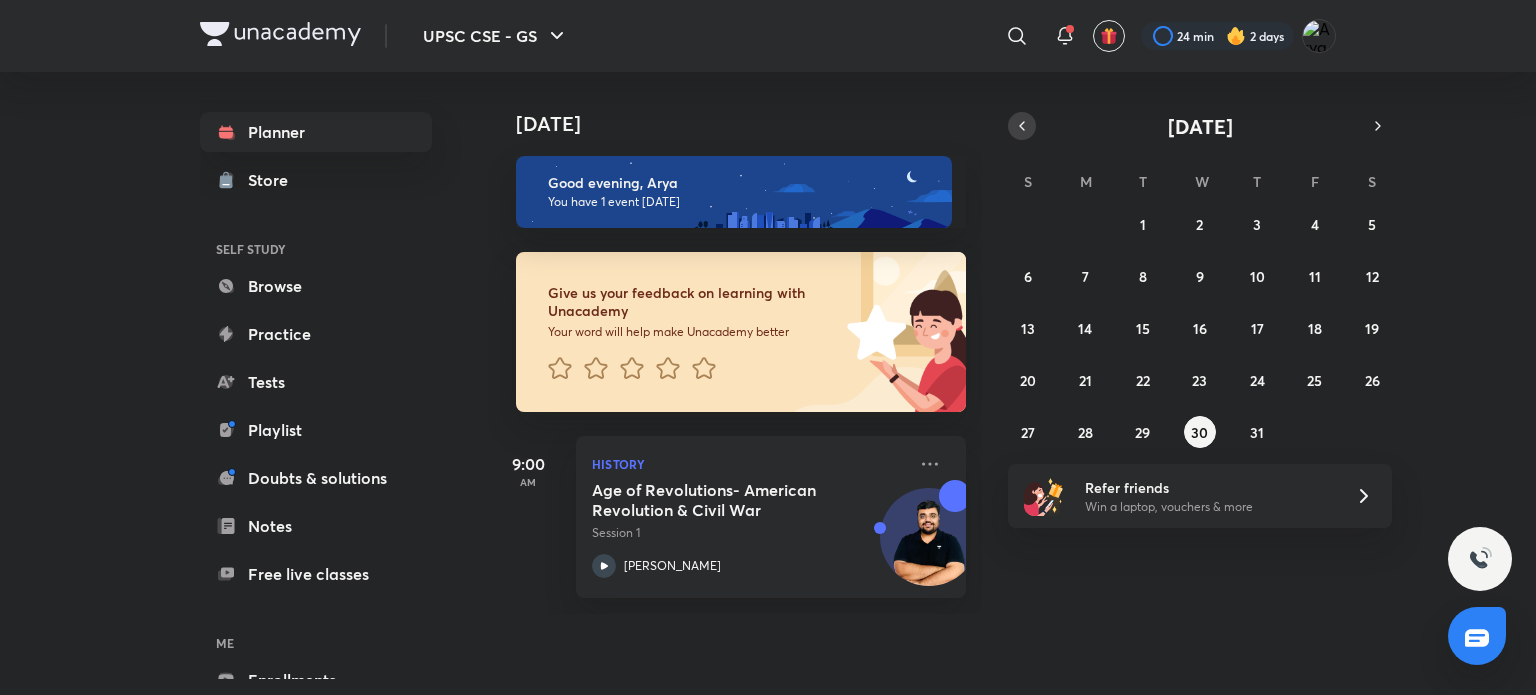 click 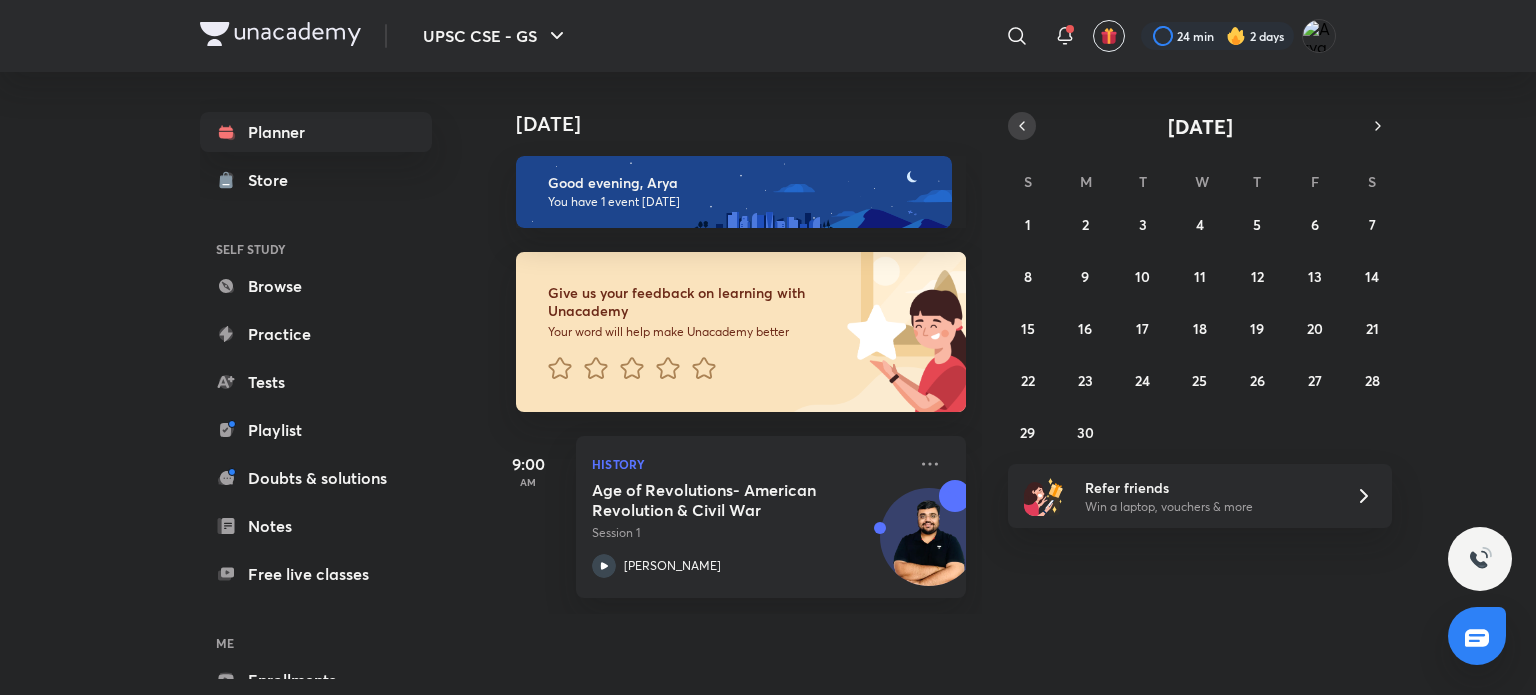 click 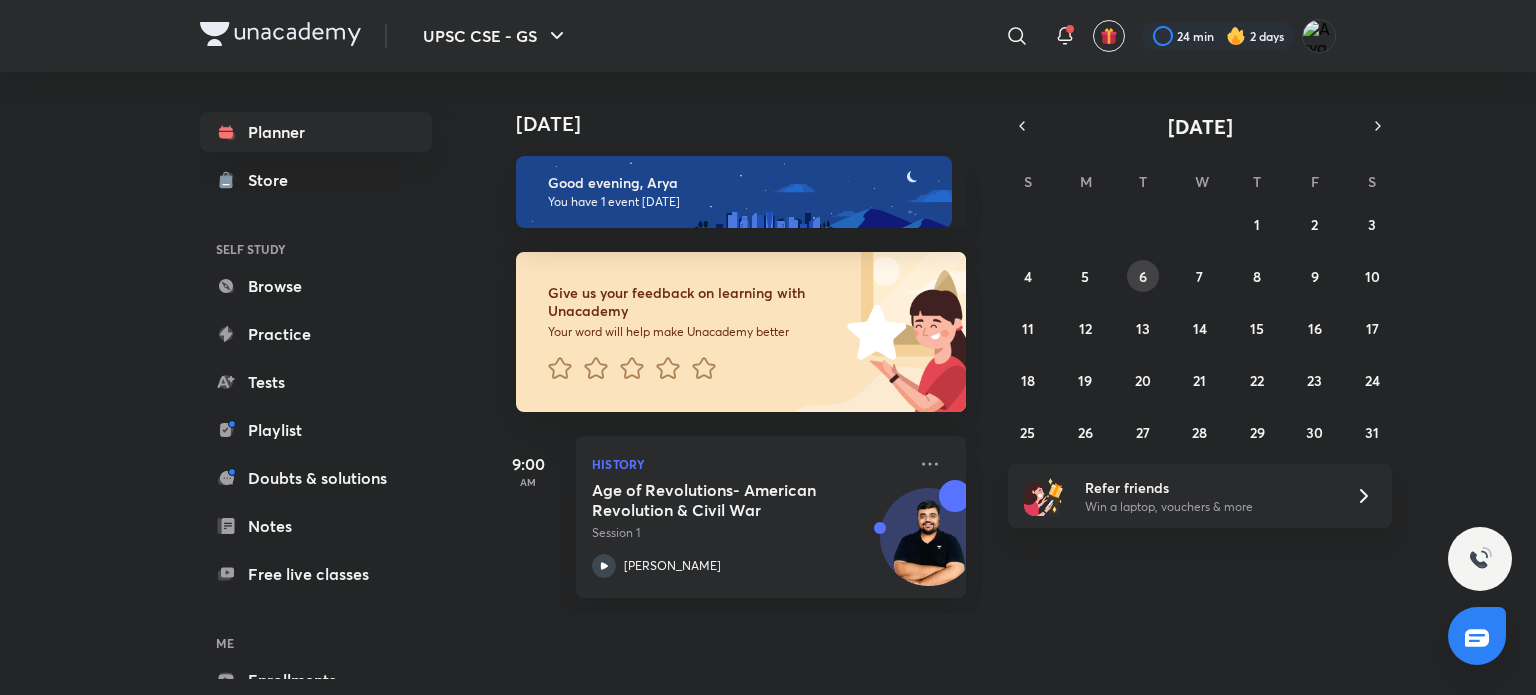 click on "6" at bounding box center [1143, 276] 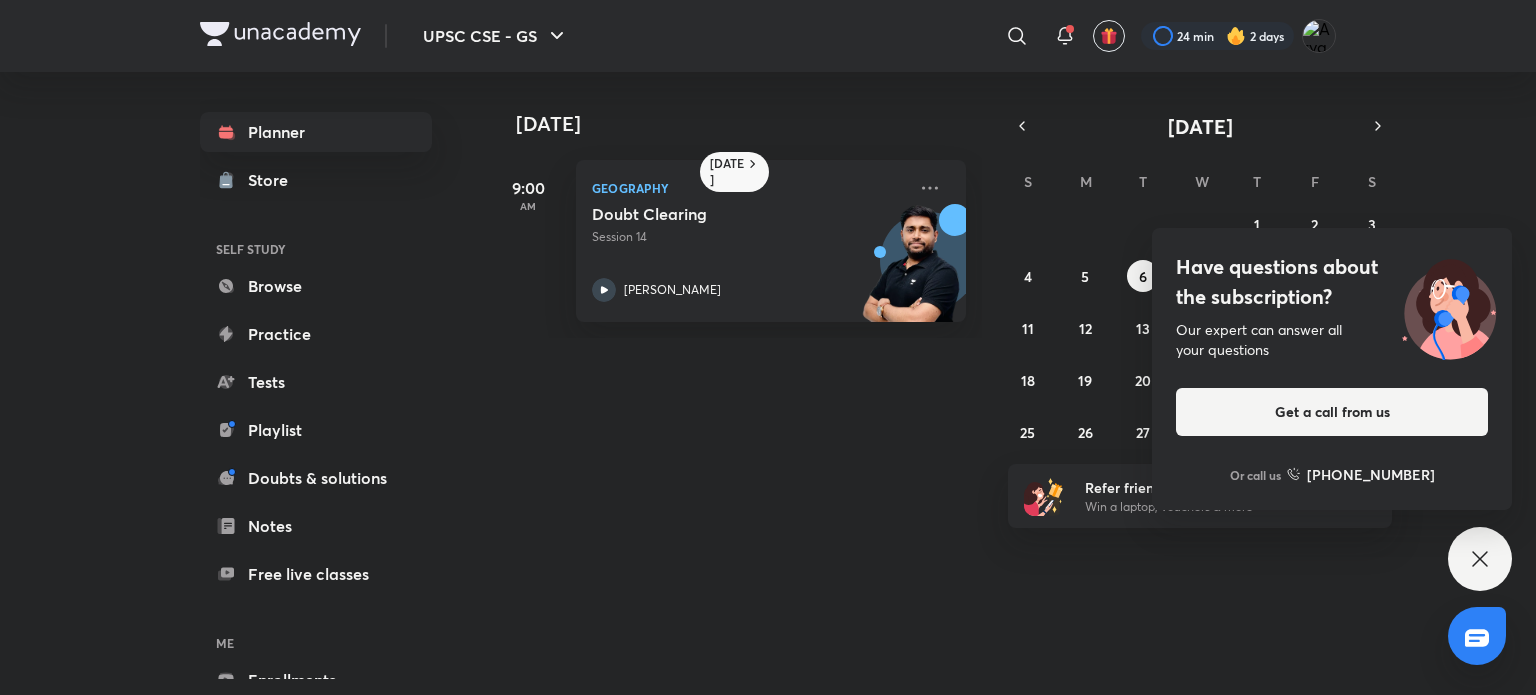 click on "Have questions about the subscription? Our expert can answer all your questions Get a call from us Or call us [PHONE_NUMBER]" at bounding box center (1480, 559) 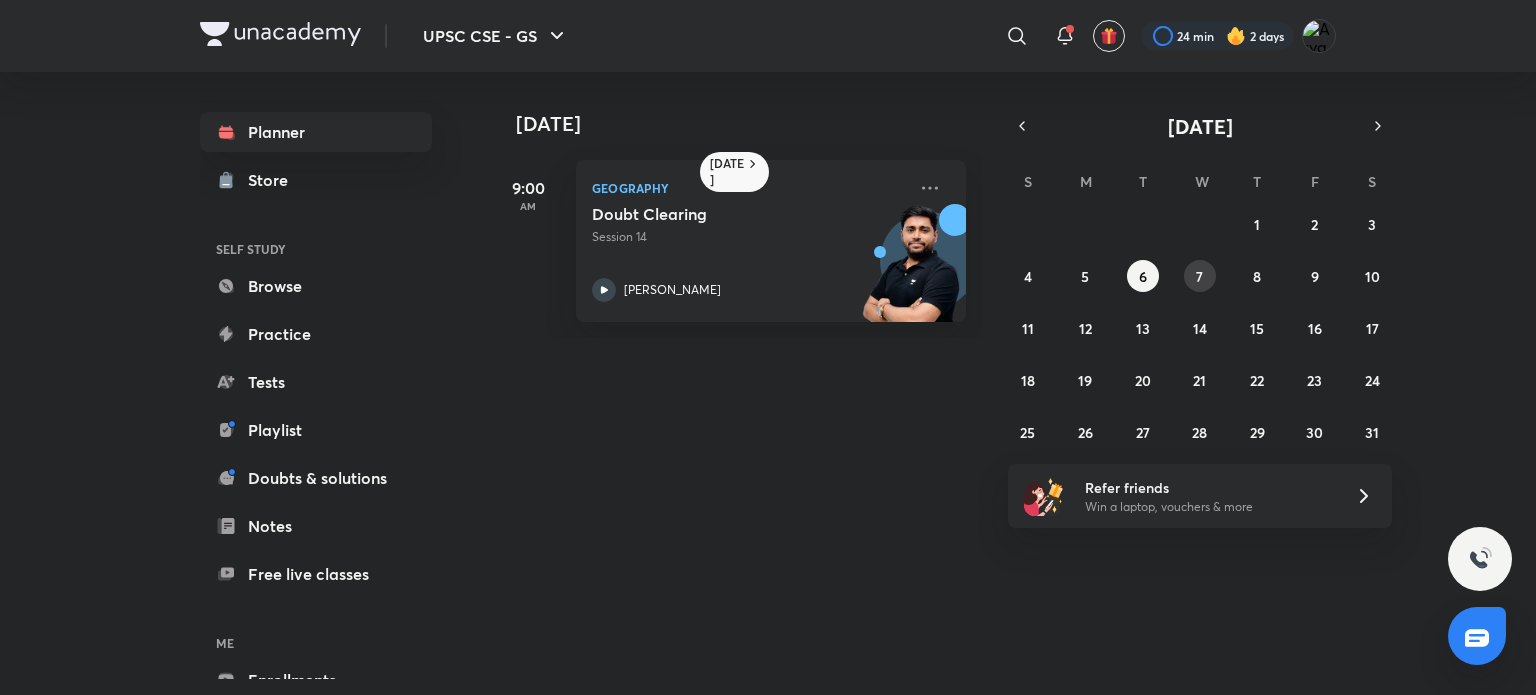 click on "7" at bounding box center [1200, 276] 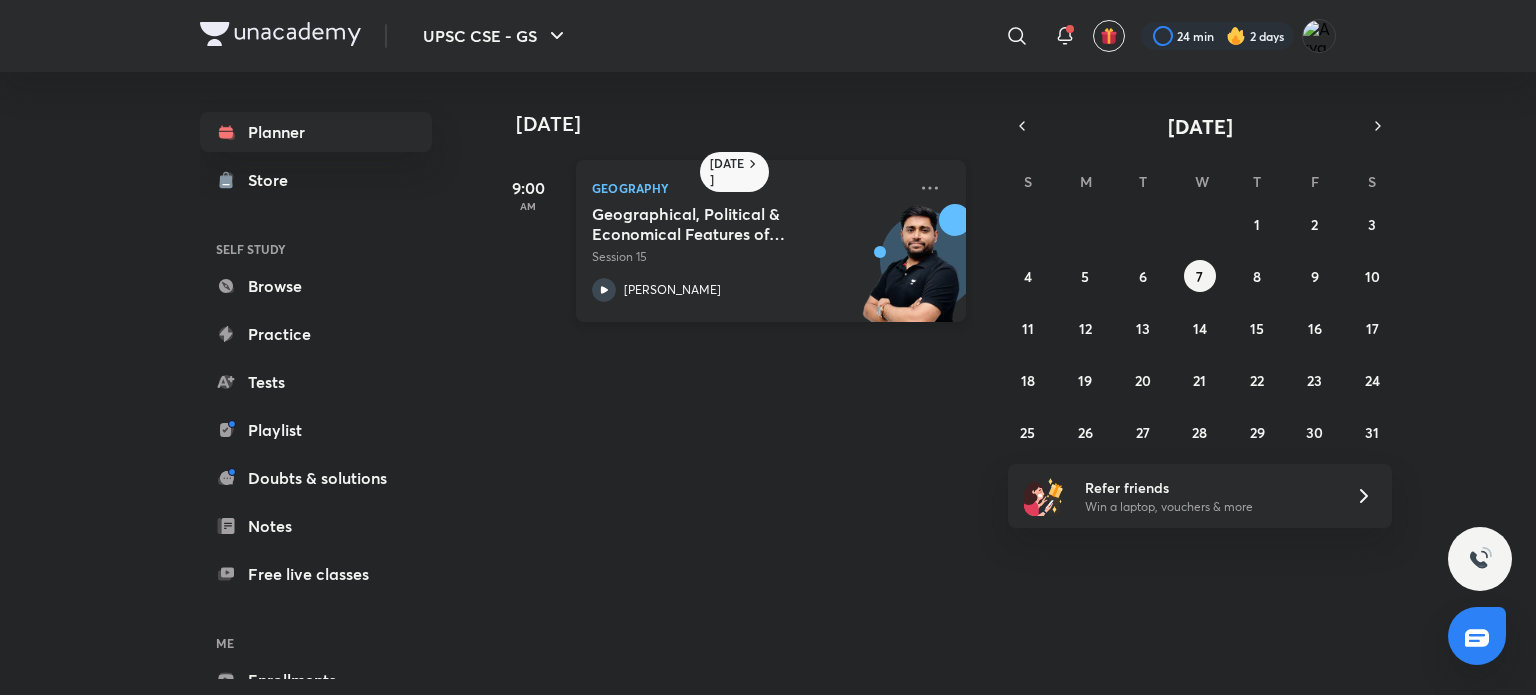 click on "Geographical, Political & Economical Features of [GEOGRAPHIC_DATA] - II Session 15 [PERSON_NAME]" at bounding box center [749, 253] 